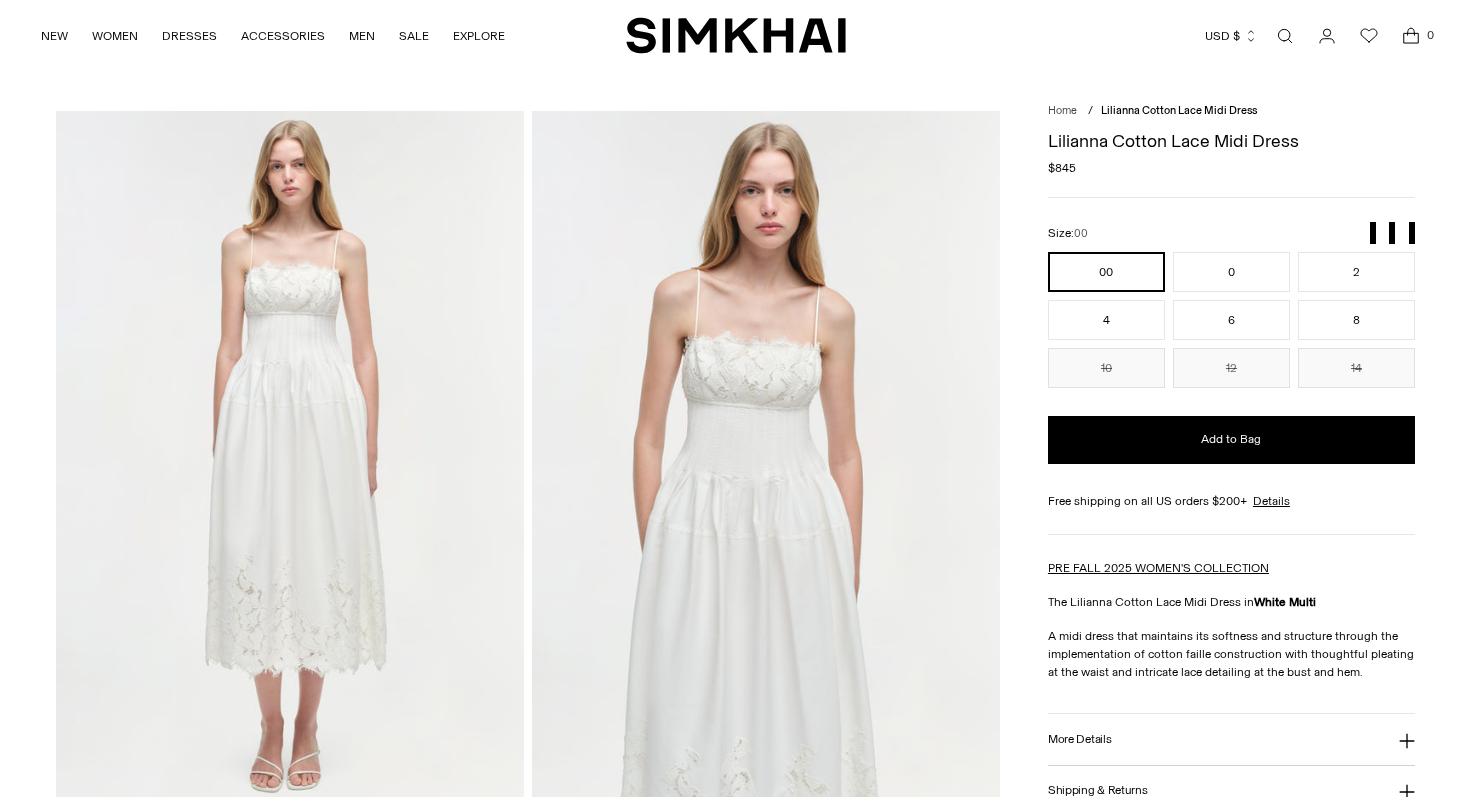 scroll, scrollTop: 0, scrollLeft: 0, axis: both 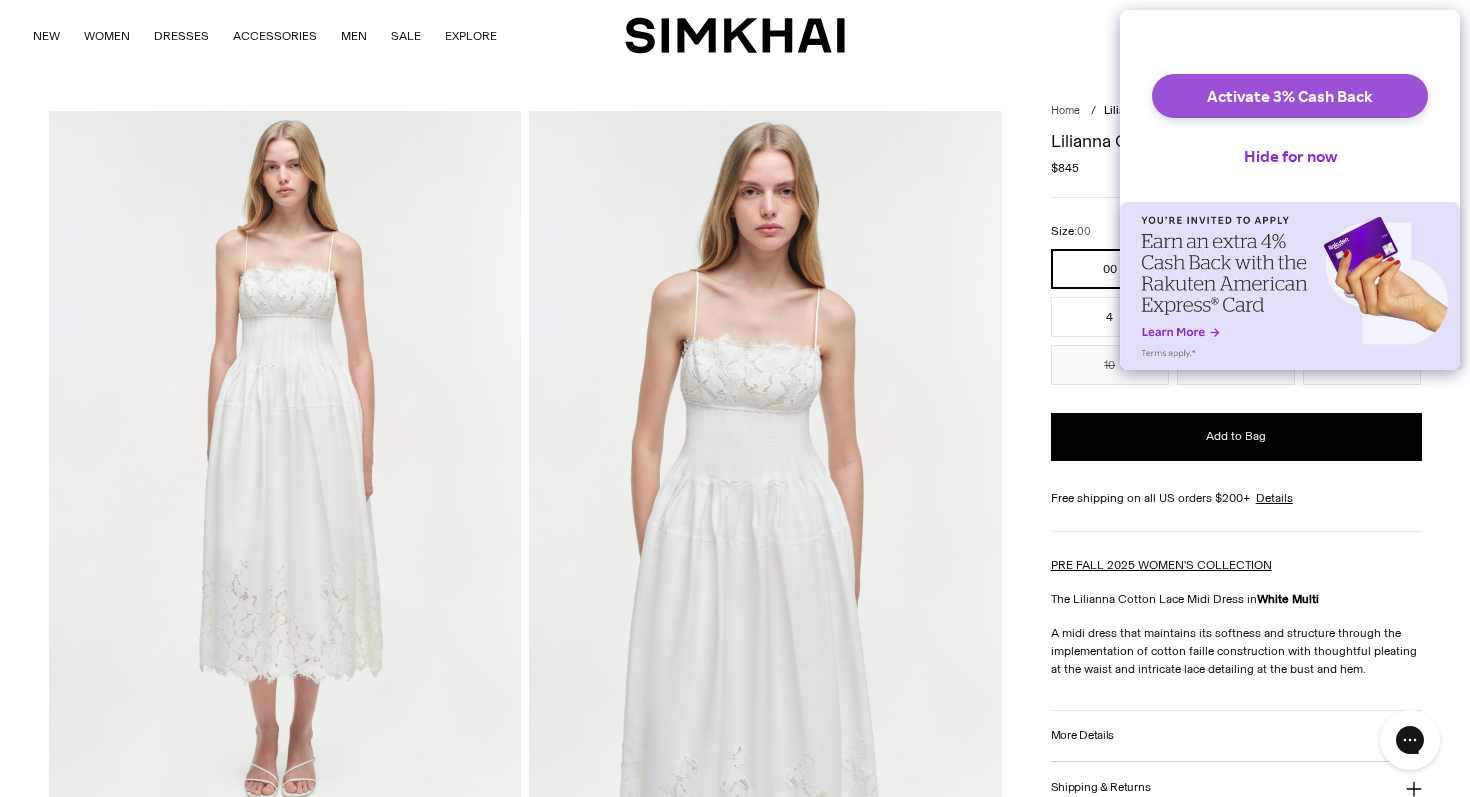 click on "Activate 3% Cash Back" at bounding box center [1290, 96] 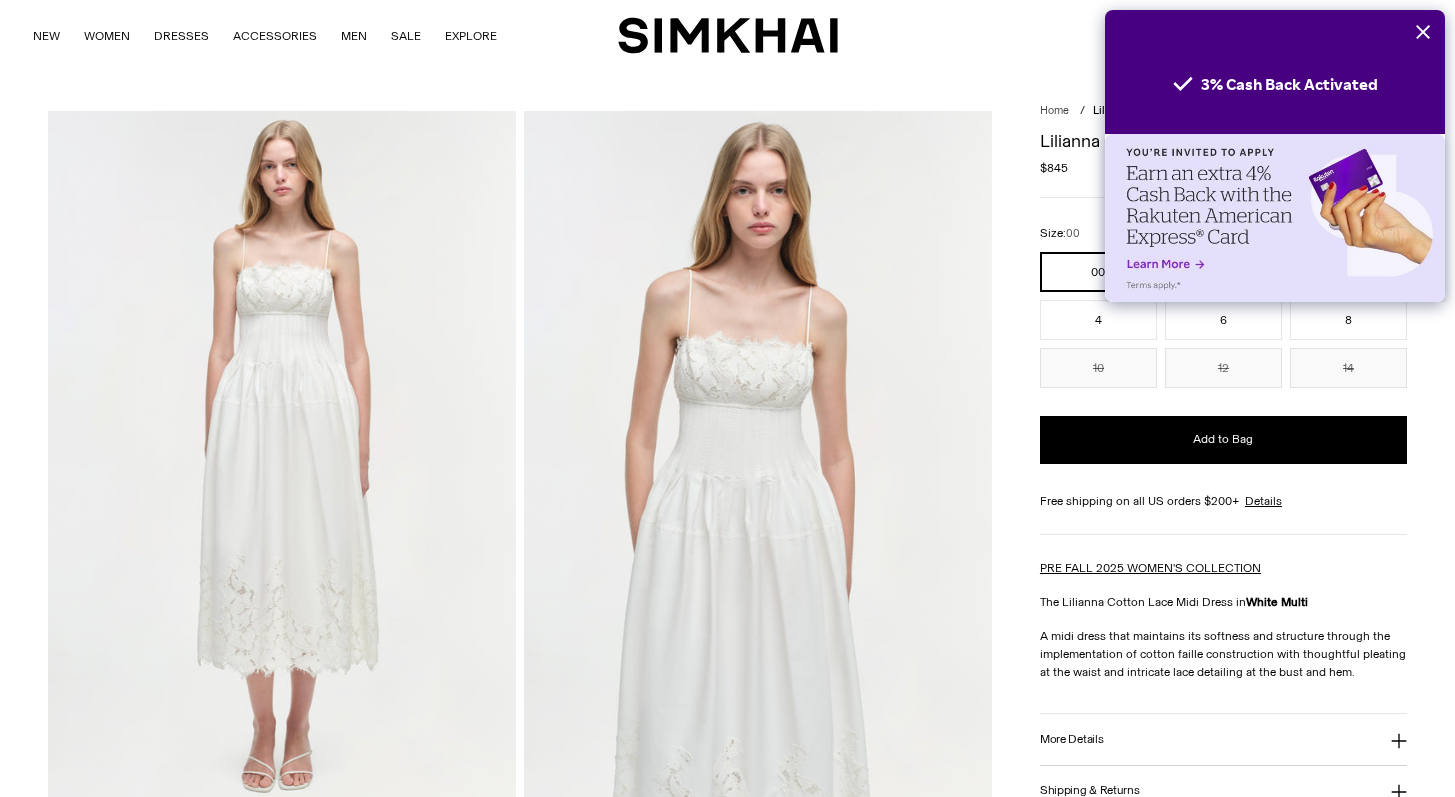 scroll, scrollTop: 0, scrollLeft: 0, axis: both 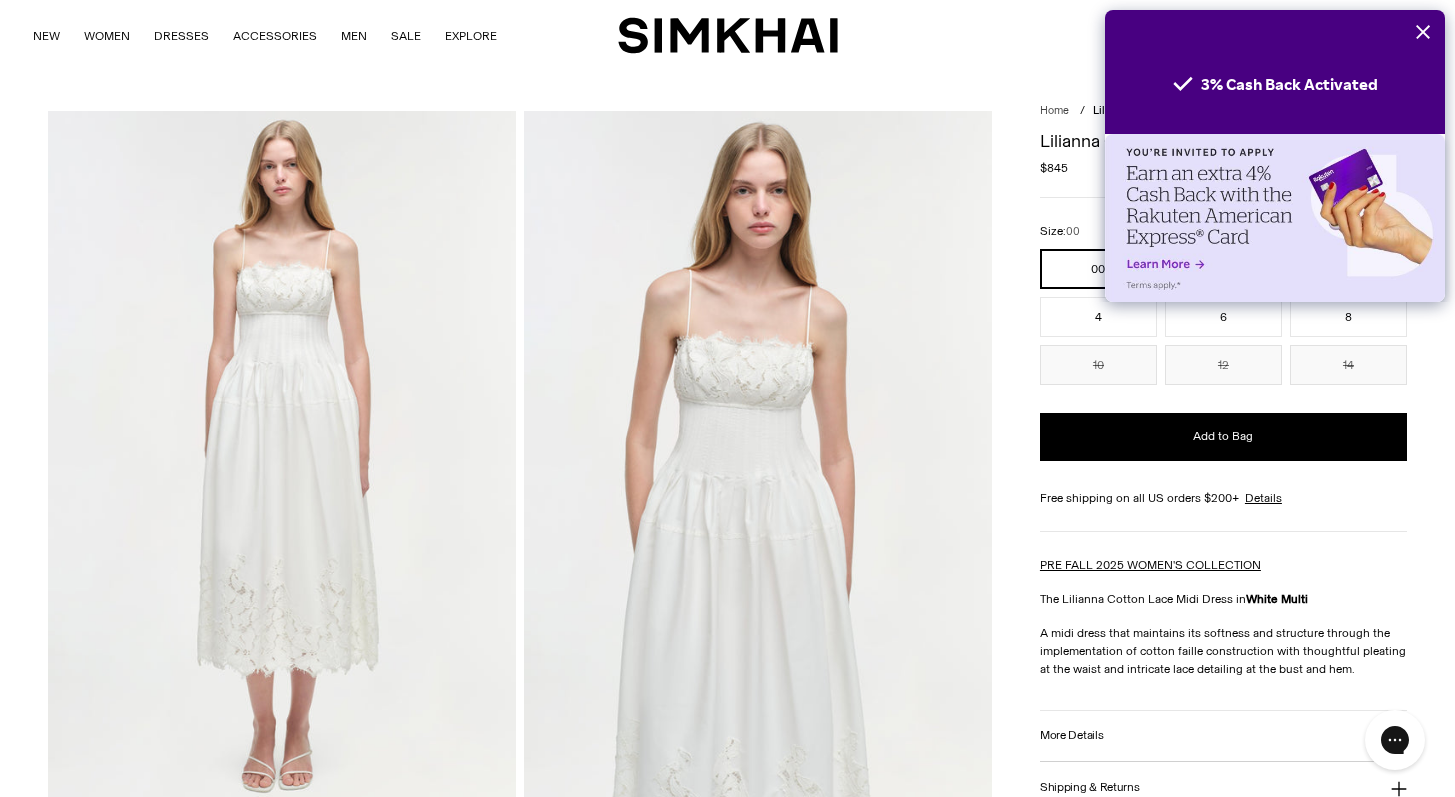 click 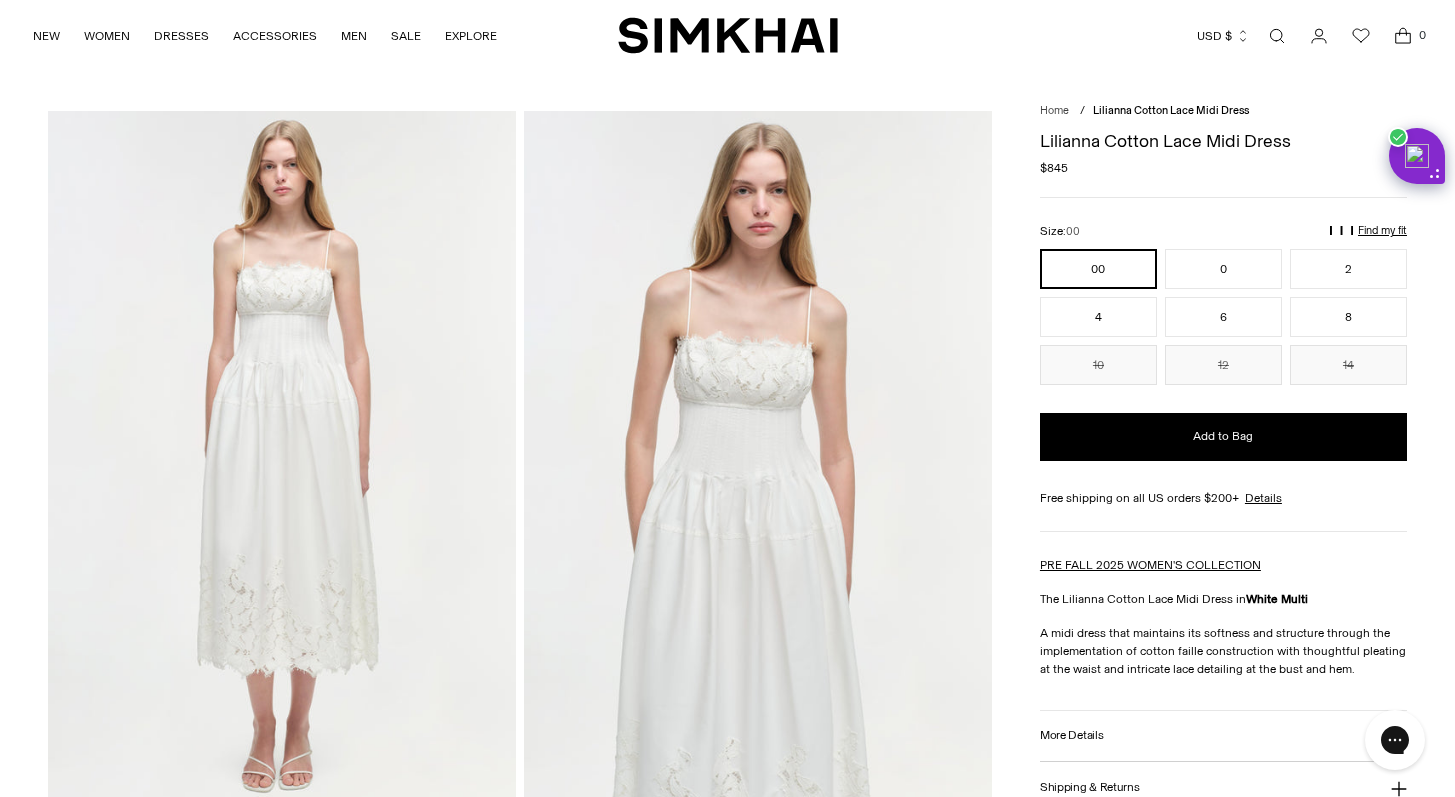 scroll, scrollTop: 362, scrollLeft: 0, axis: vertical 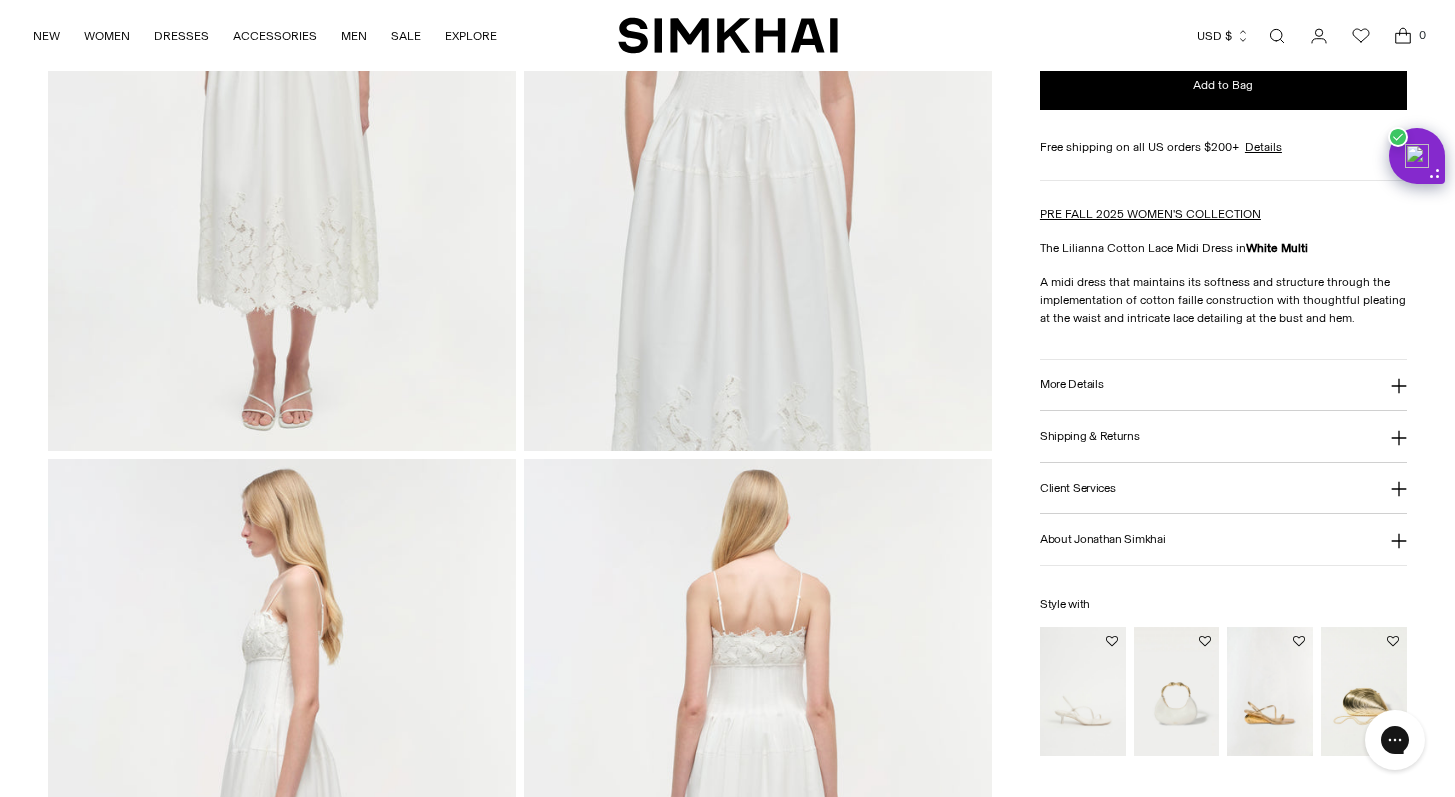 click on "Client Services" at bounding box center [1223, 488] 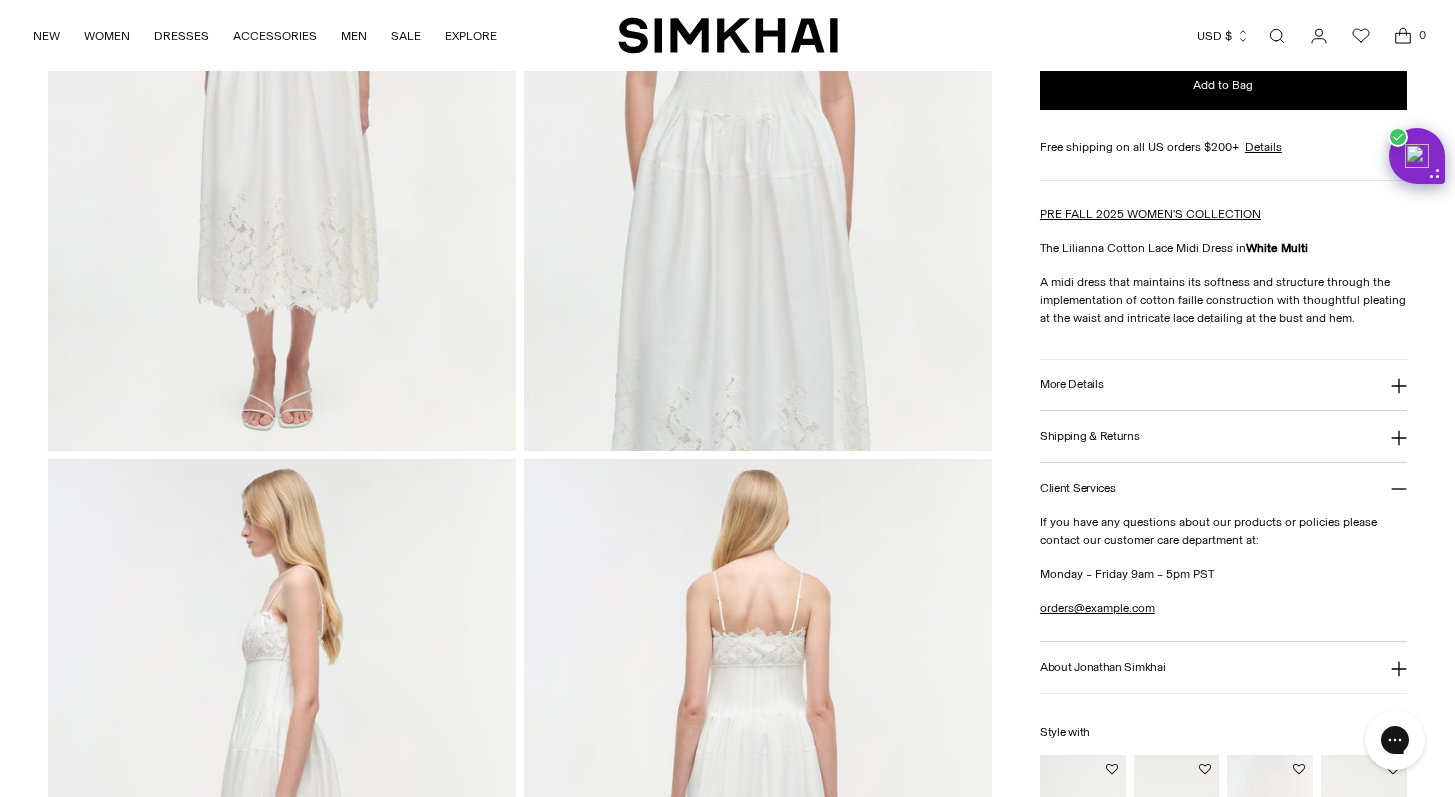 click on "More Details" at bounding box center (1223, 385) 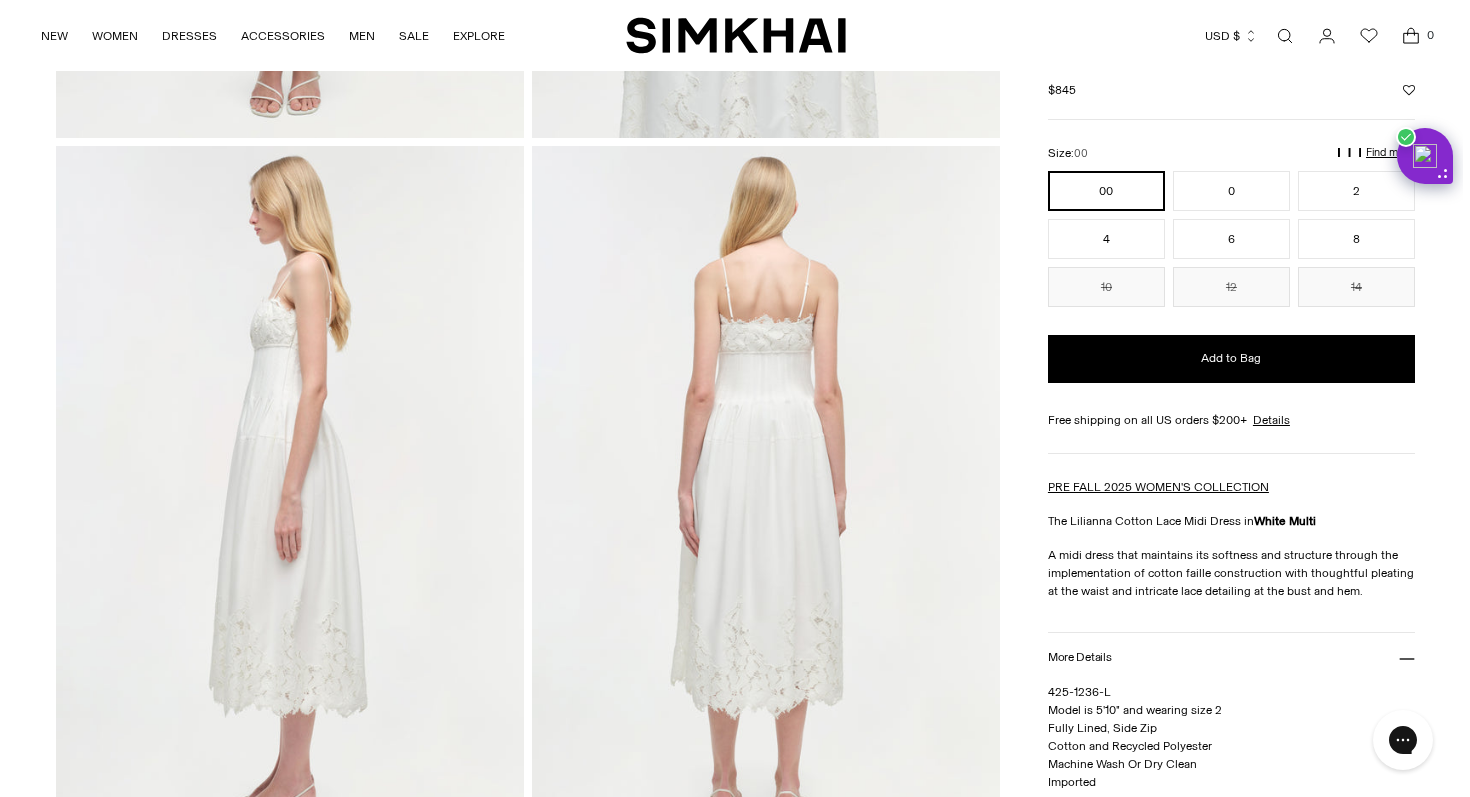 scroll, scrollTop: 509, scrollLeft: 0, axis: vertical 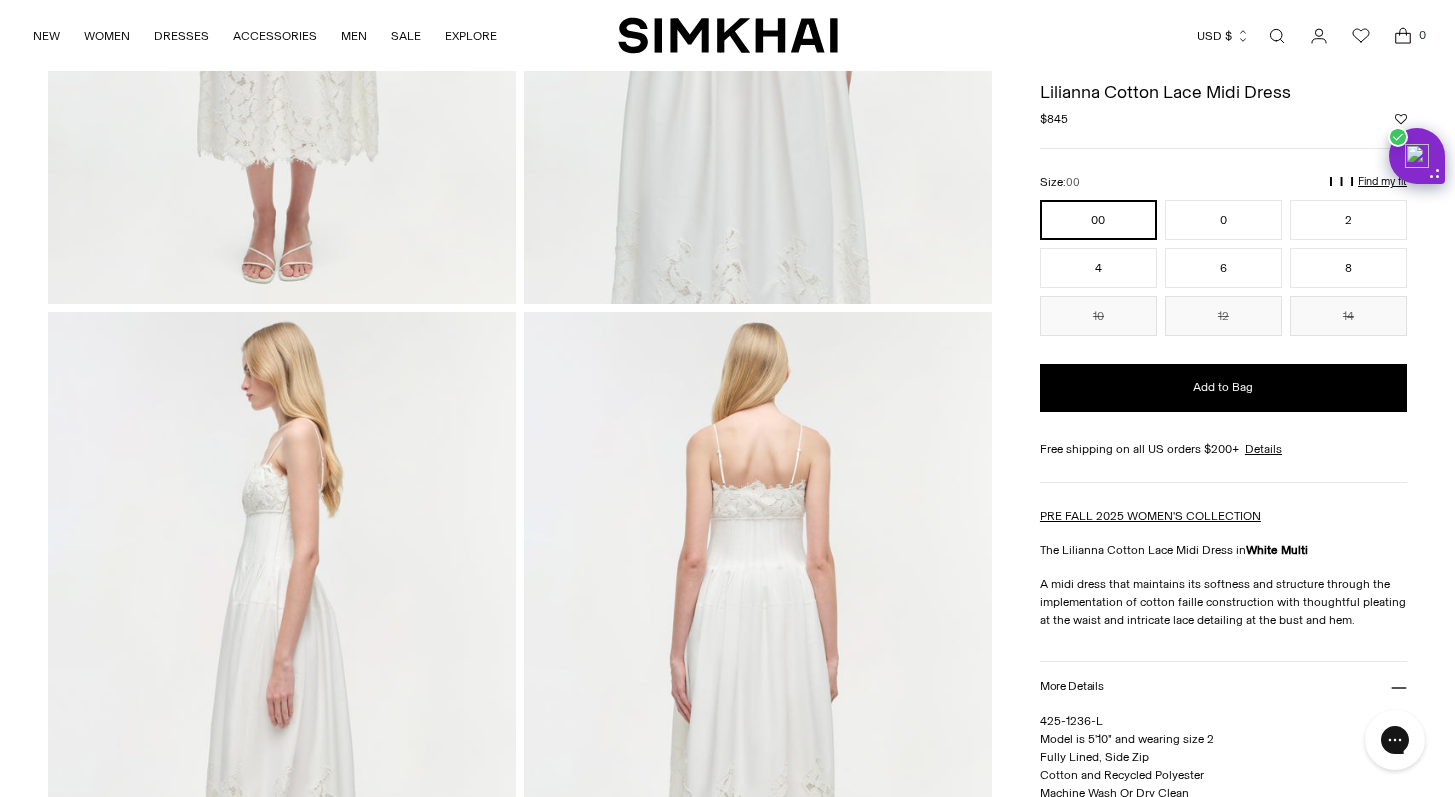click on "Find my fit" at bounding box center [1153, 191] 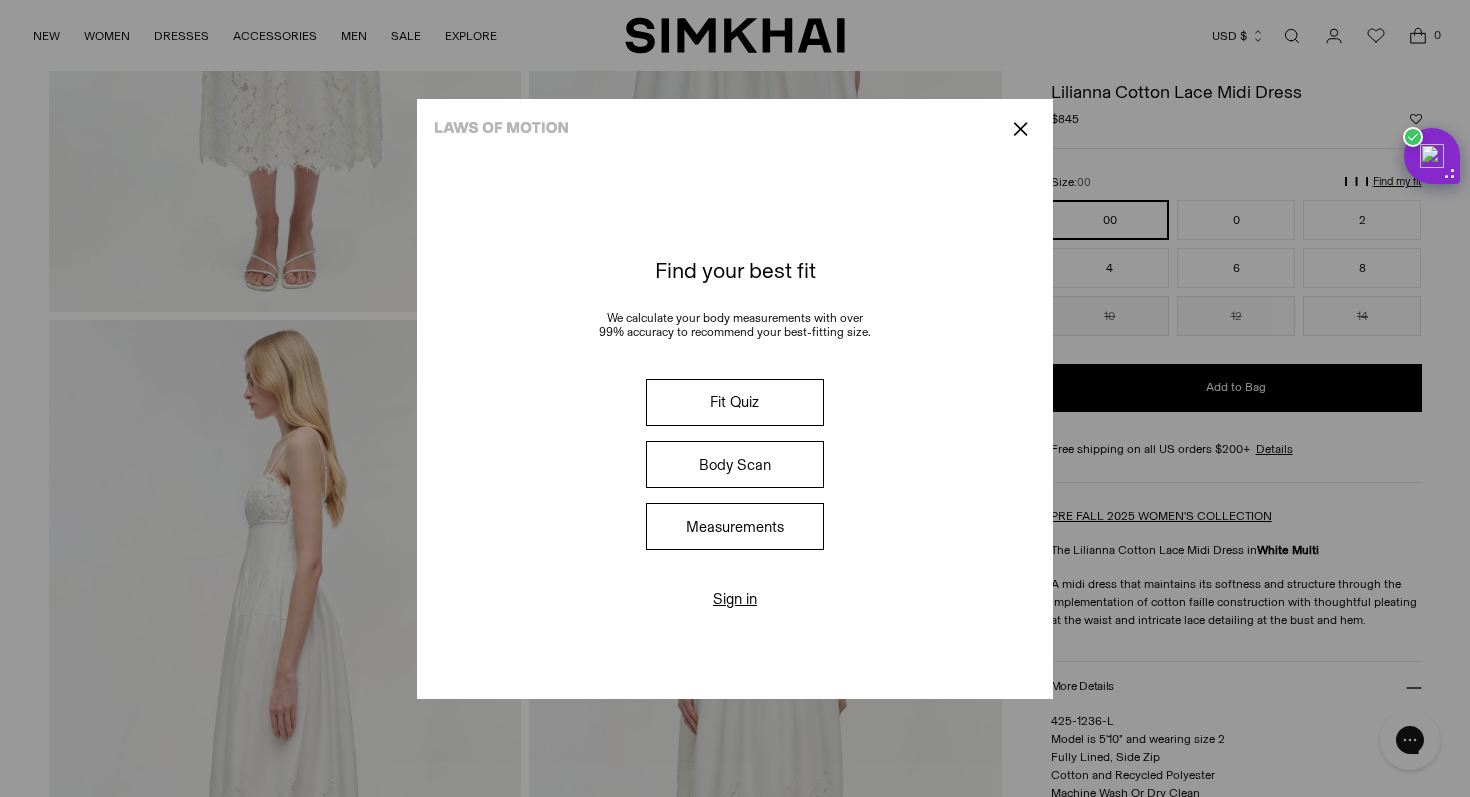 click on "Fit Quiz" at bounding box center [735, 402] 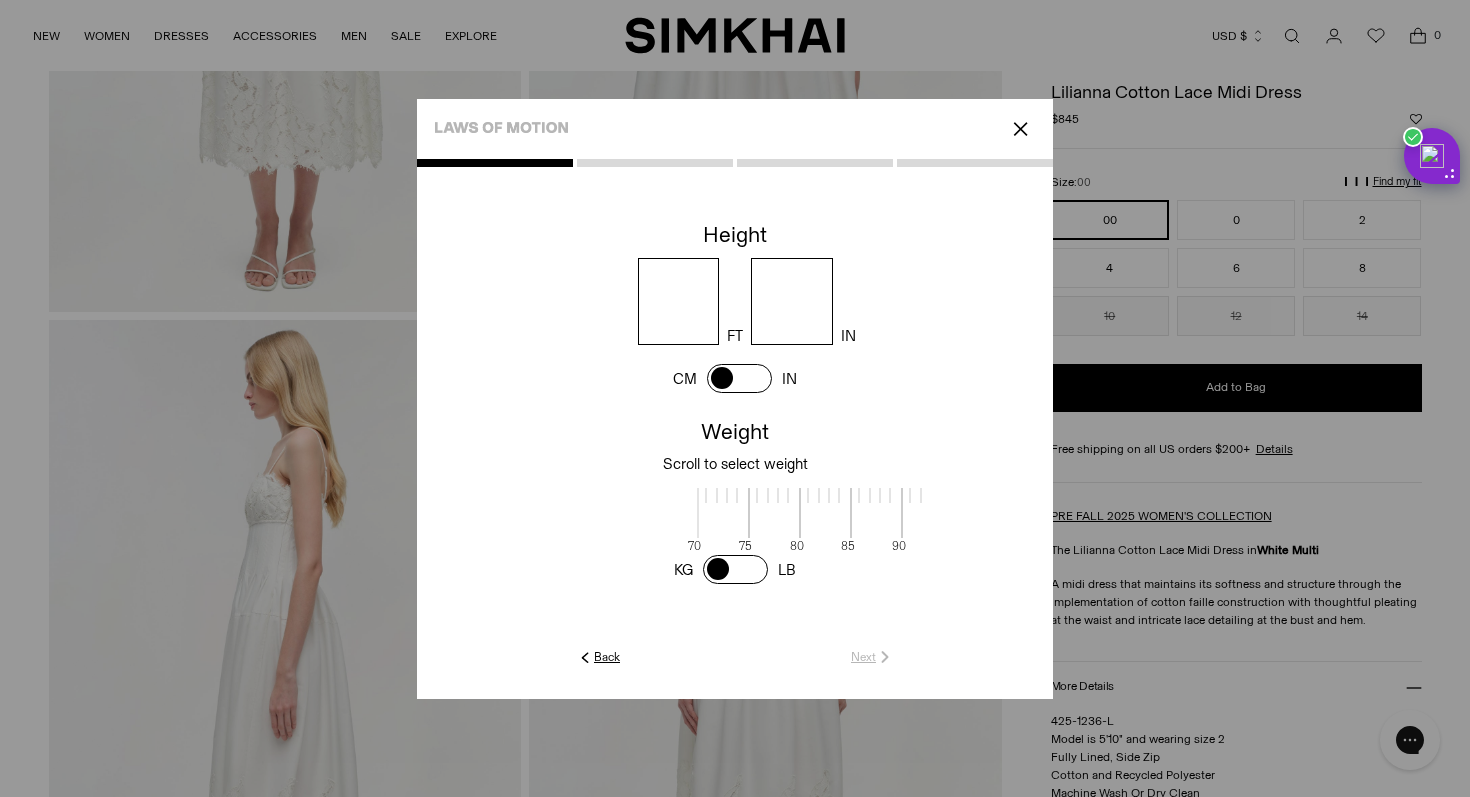 scroll, scrollTop: 2, scrollLeft: 650, axis: both 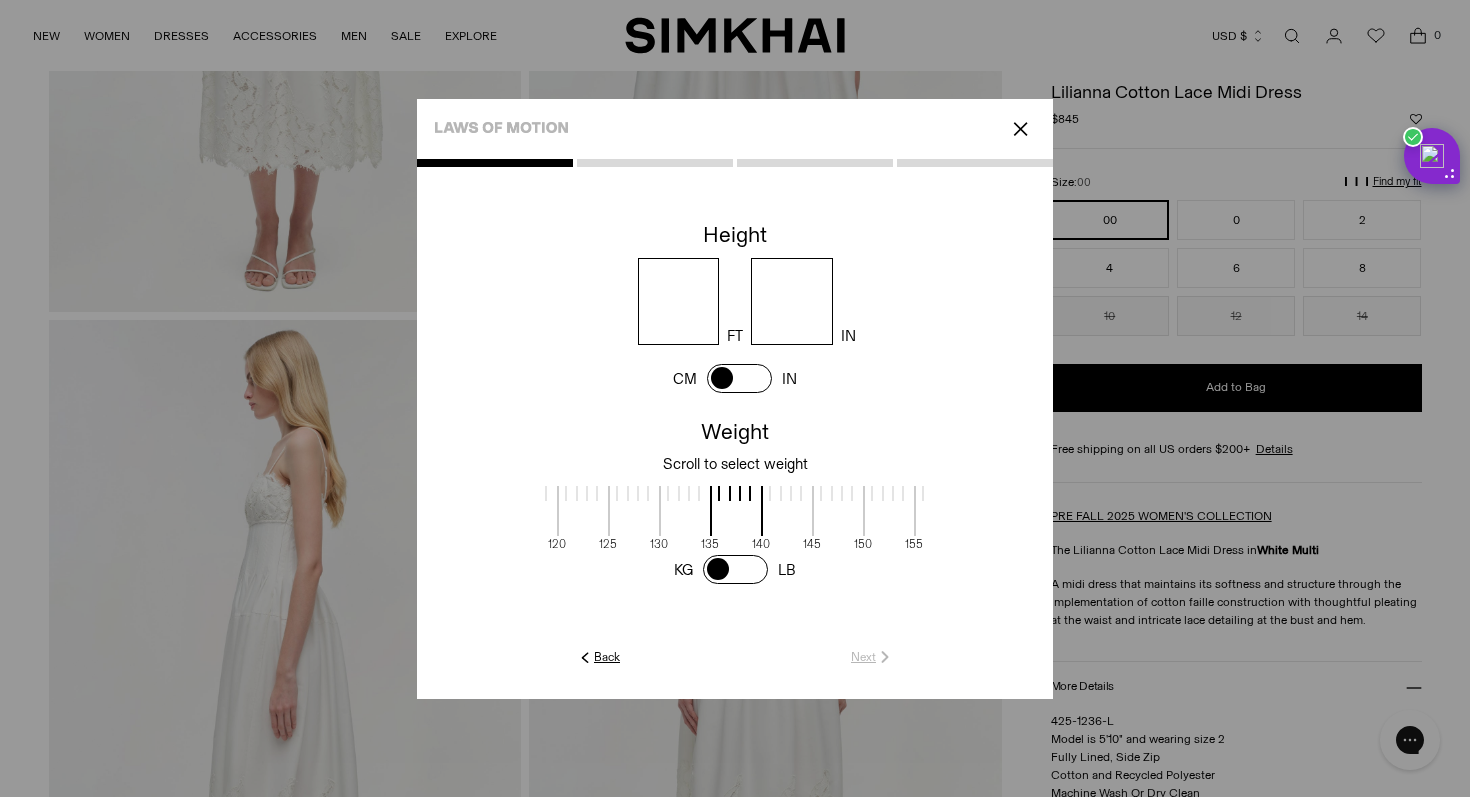 click at bounding box center [679, 301] 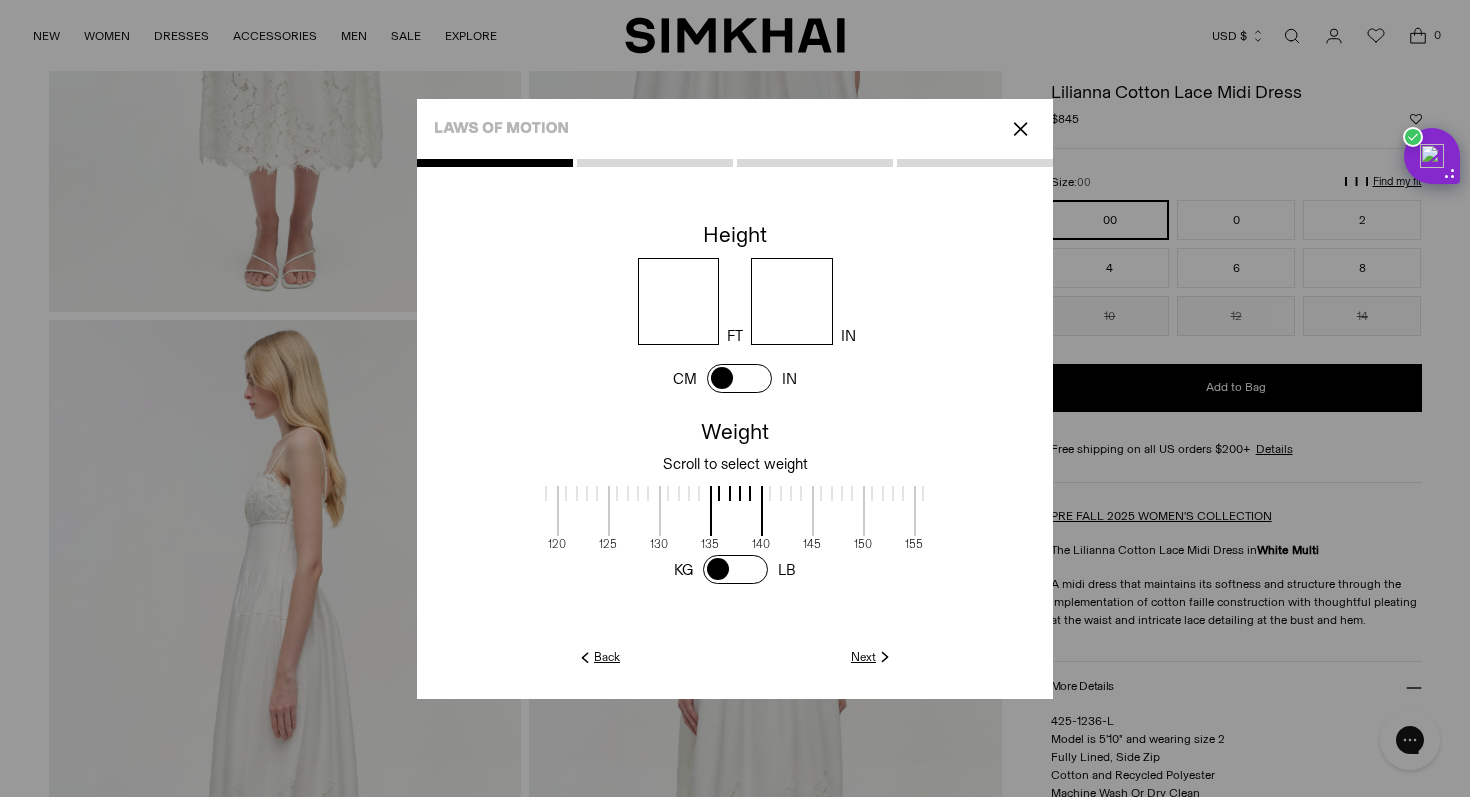 type on "*" 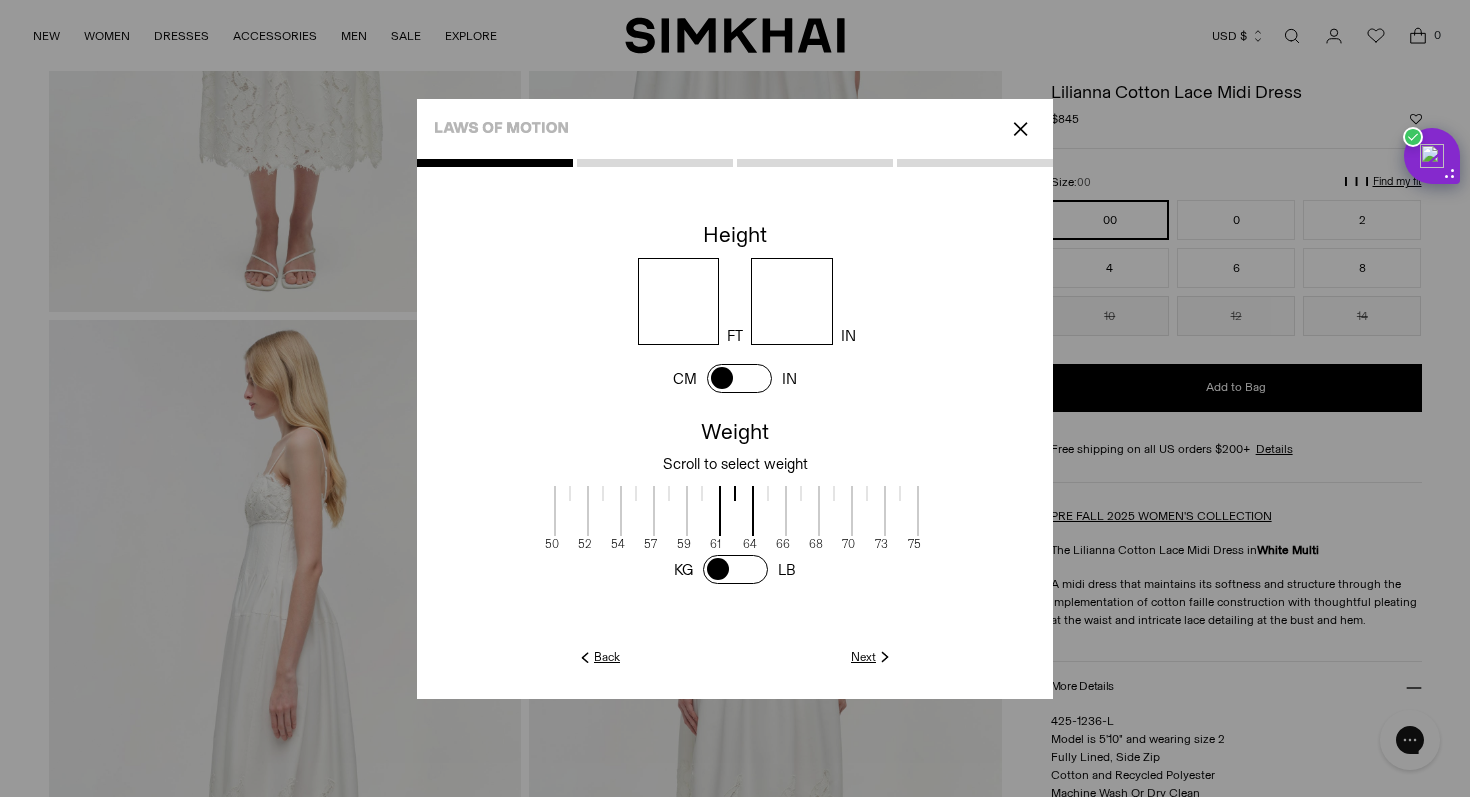 click on "CM" at bounding box center (685, 379) 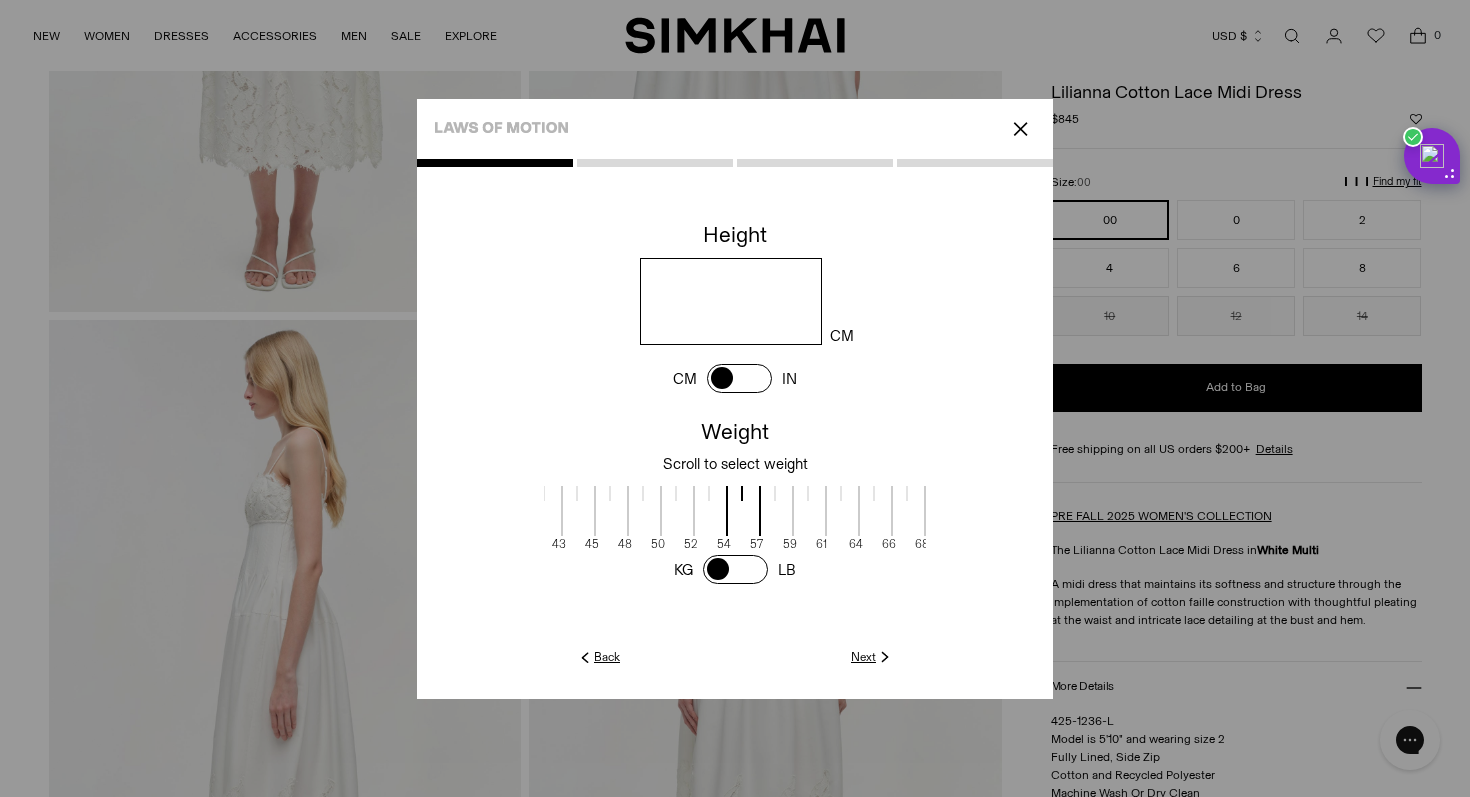 scroll, scrollTop: 2, scrollLeft: 296, axis: both 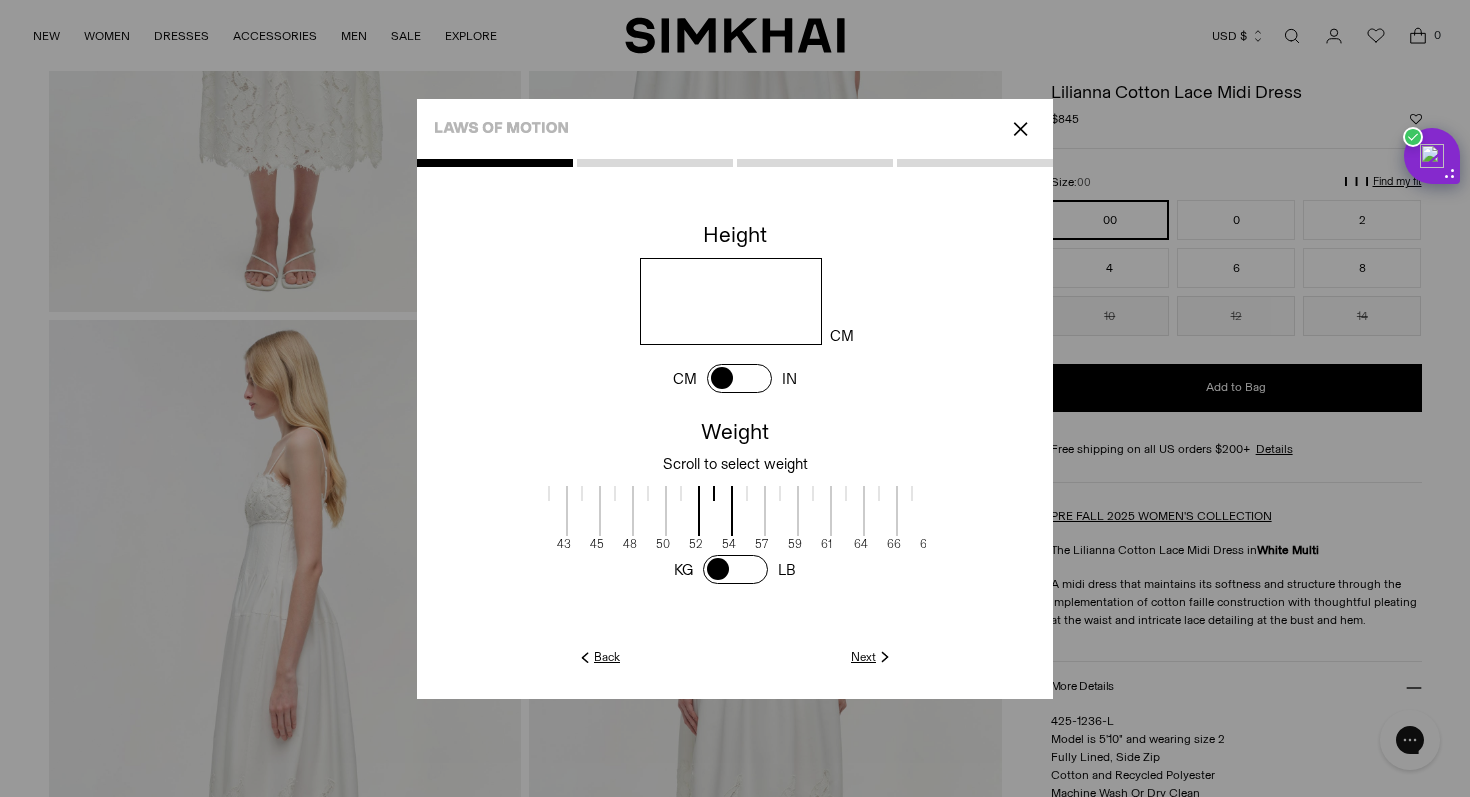drag, startPoint x: 783, startPoint y: 537, endPoint x: 864, endPoint y: 538, distance: 81.00617 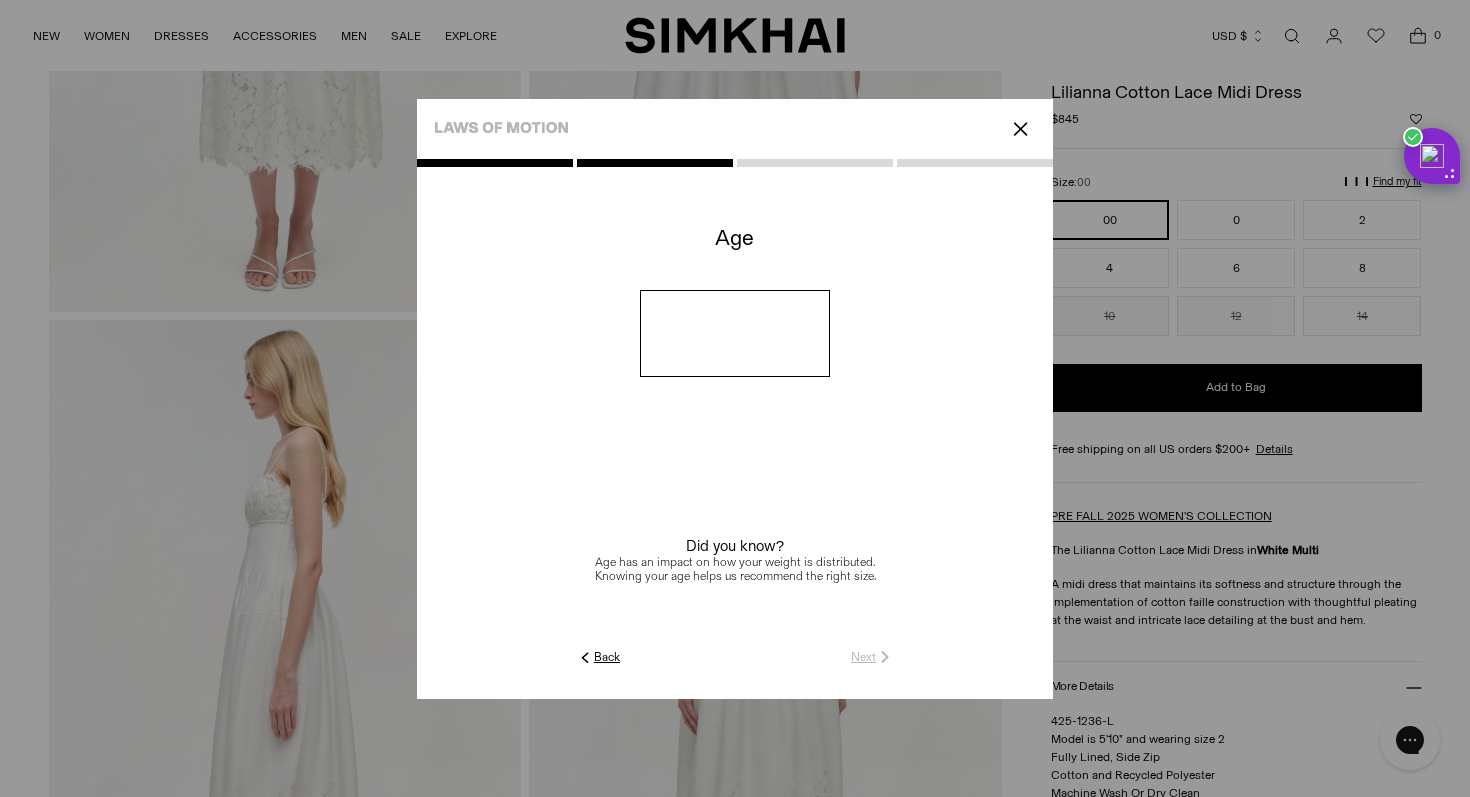 click at bounding box center [735, 333] 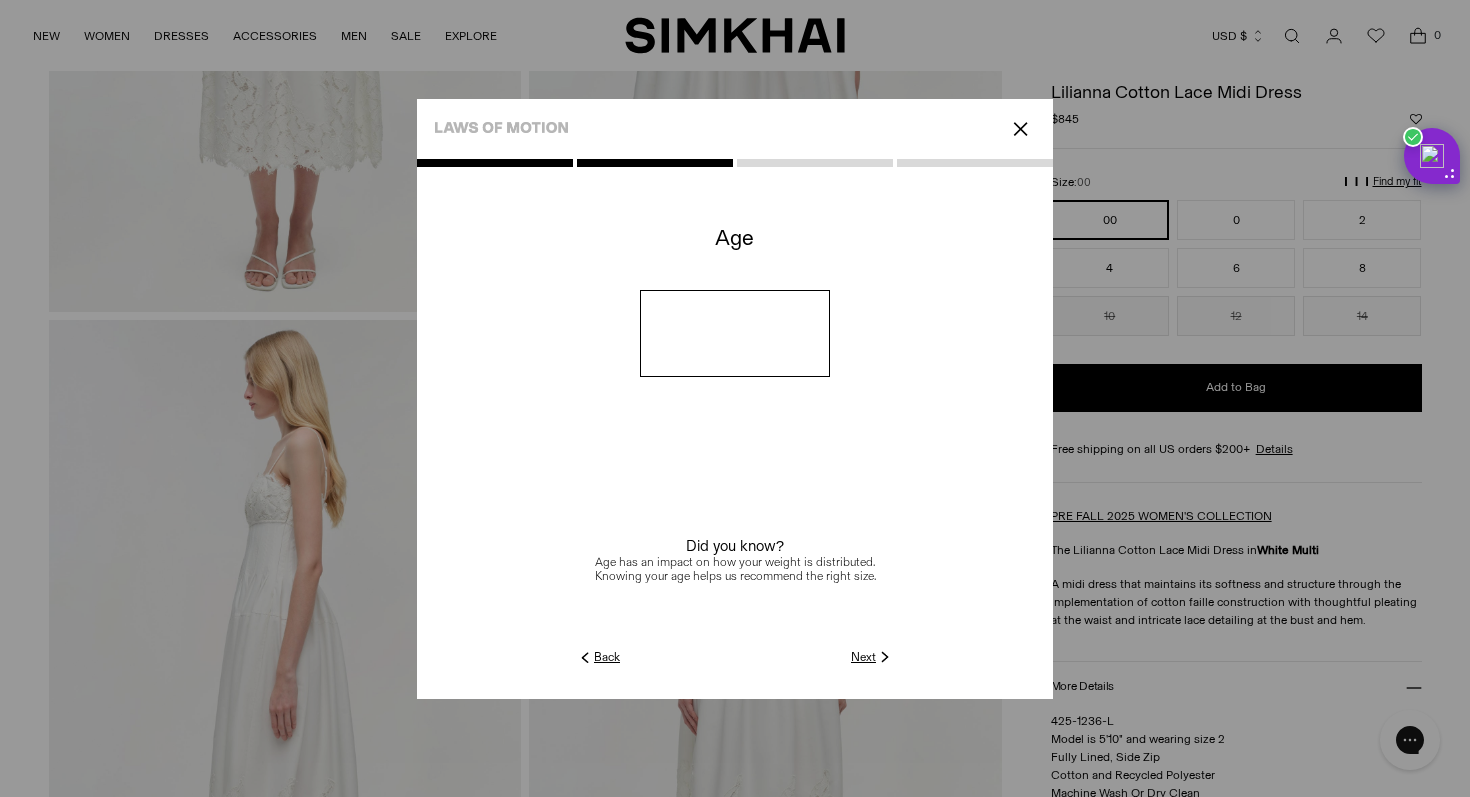 type on "**" 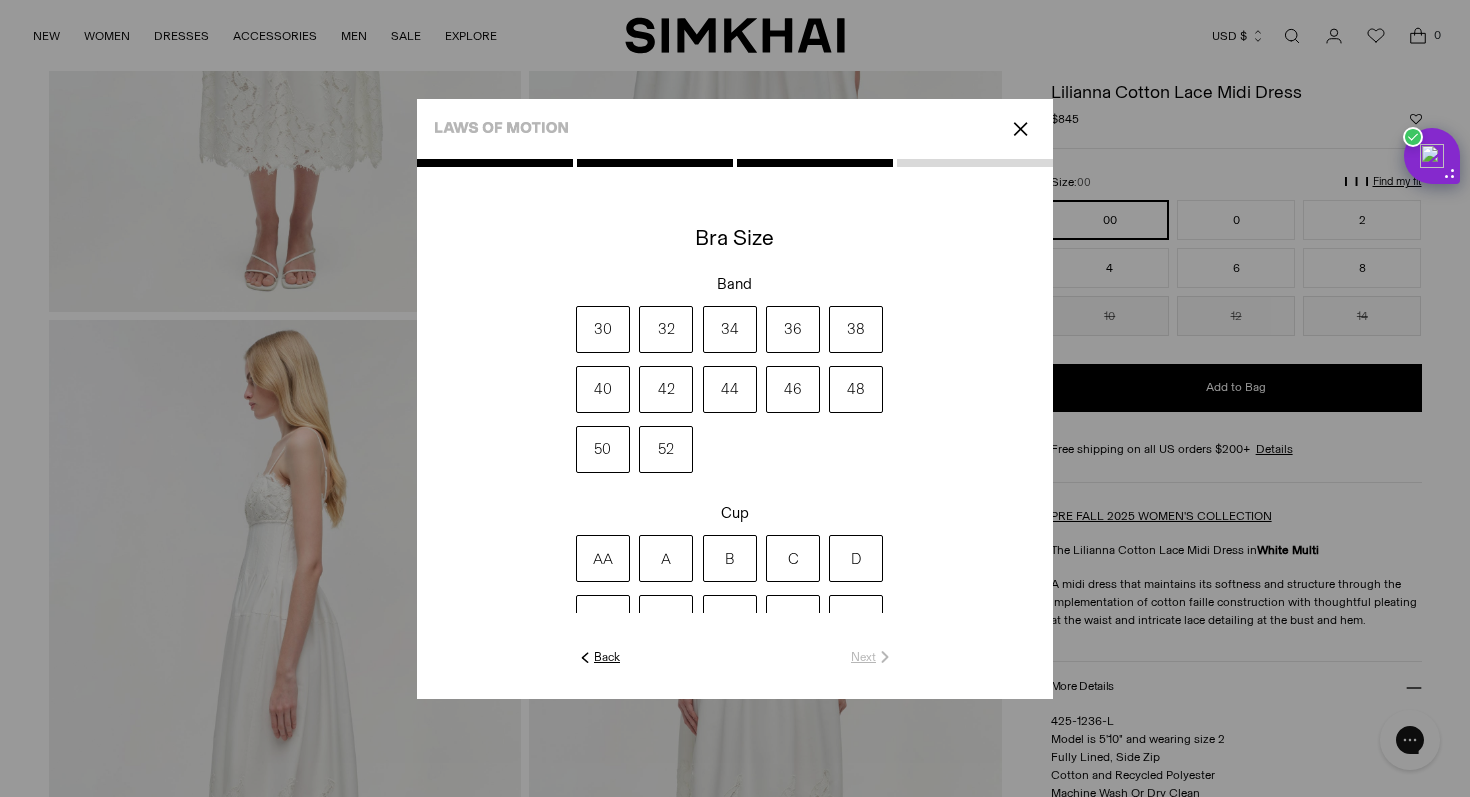 click on "34" at bounding box center [730, 329] 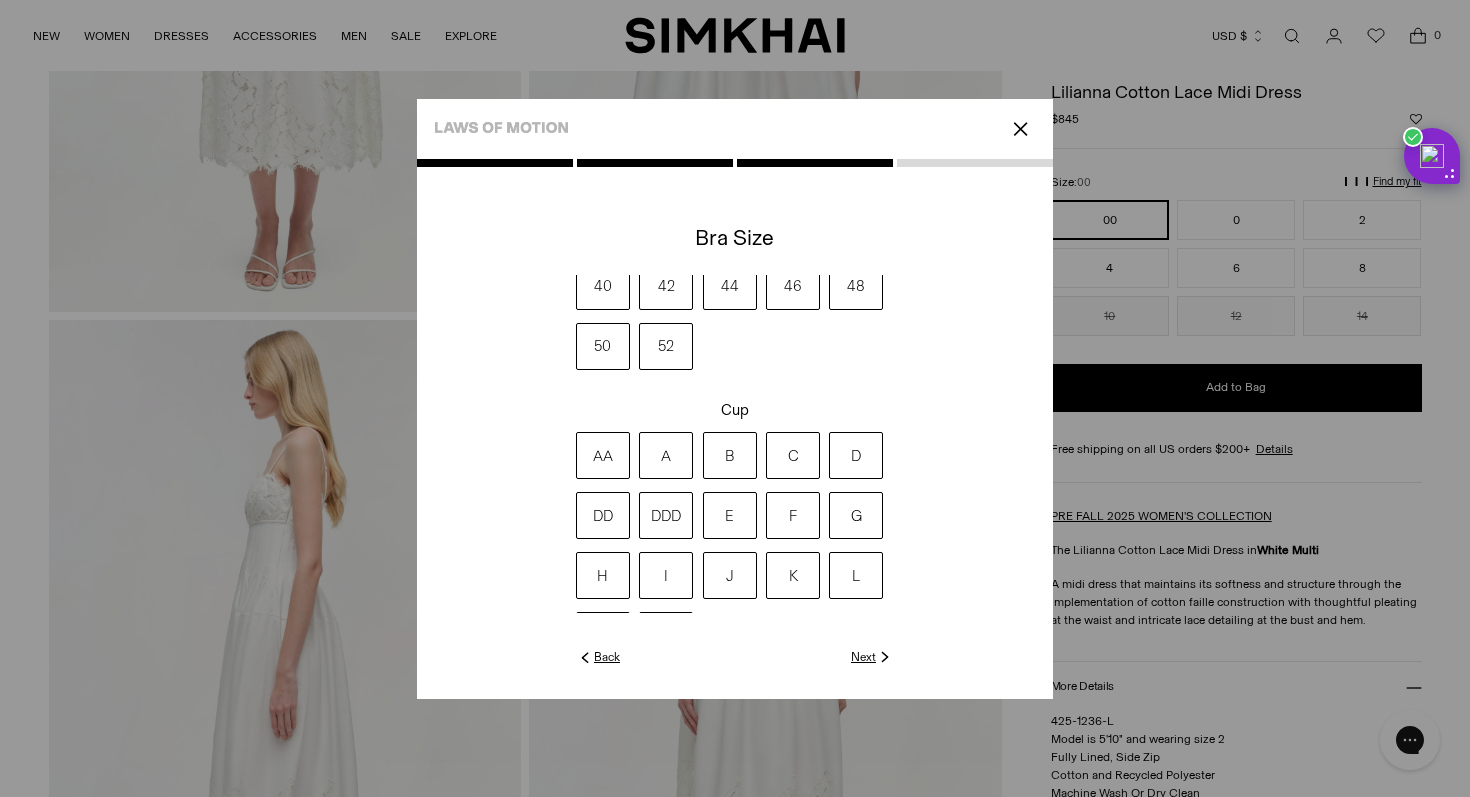 scroll, scrollTop: 155, scrollLeft: 0, axis: vertical 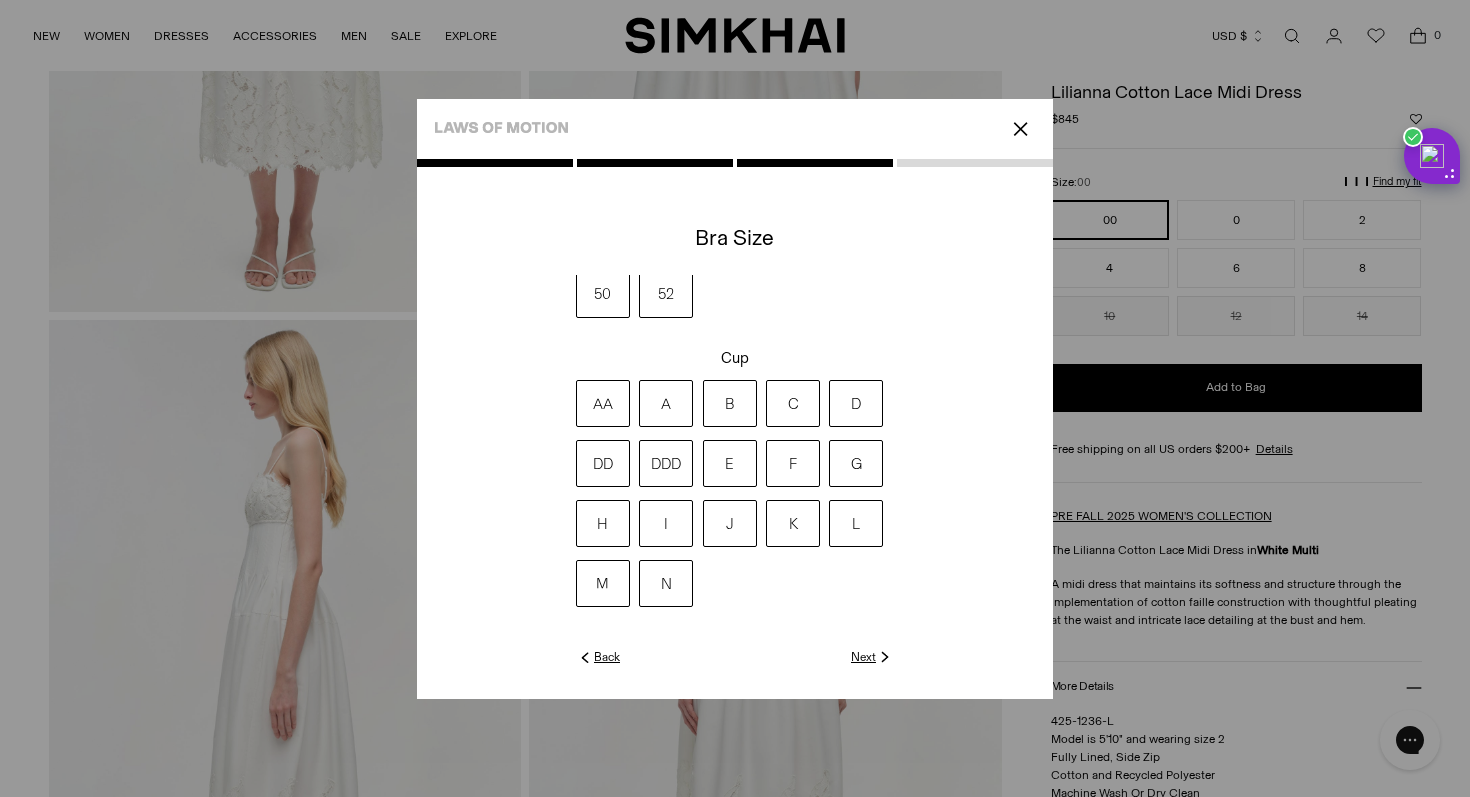 click 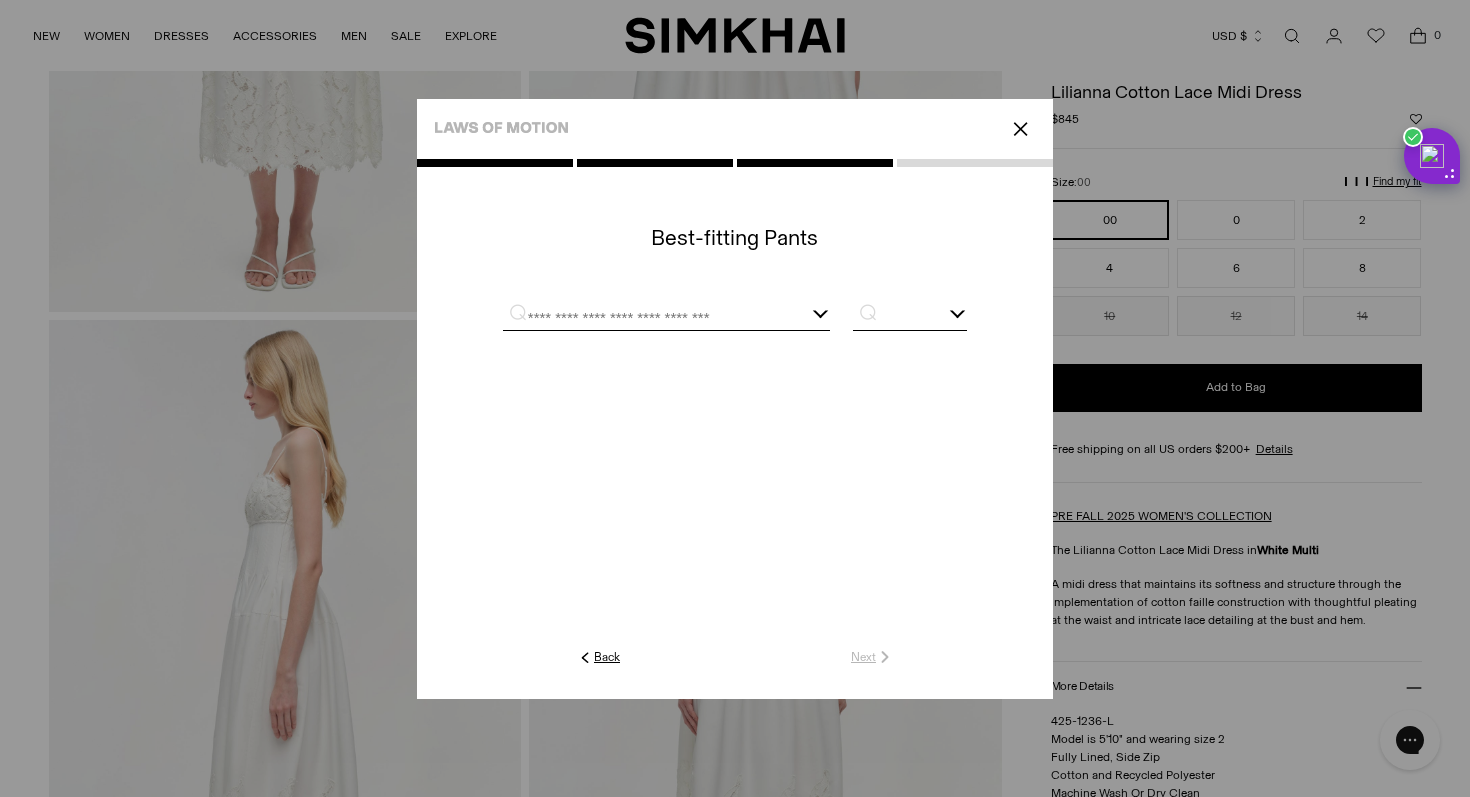 click at bounding box center (642, 317) 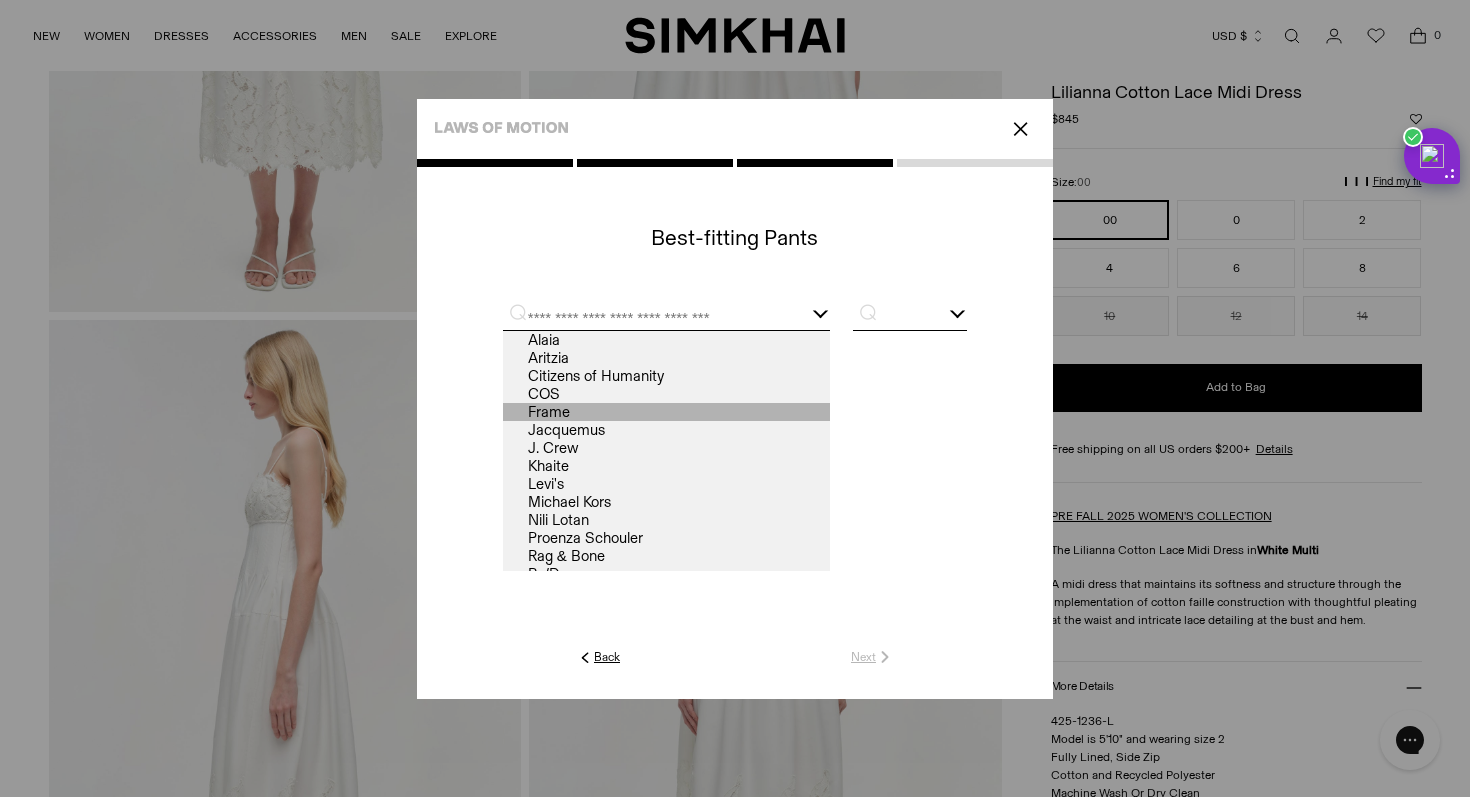 click on "Frame" at bounding box center (666, 412) 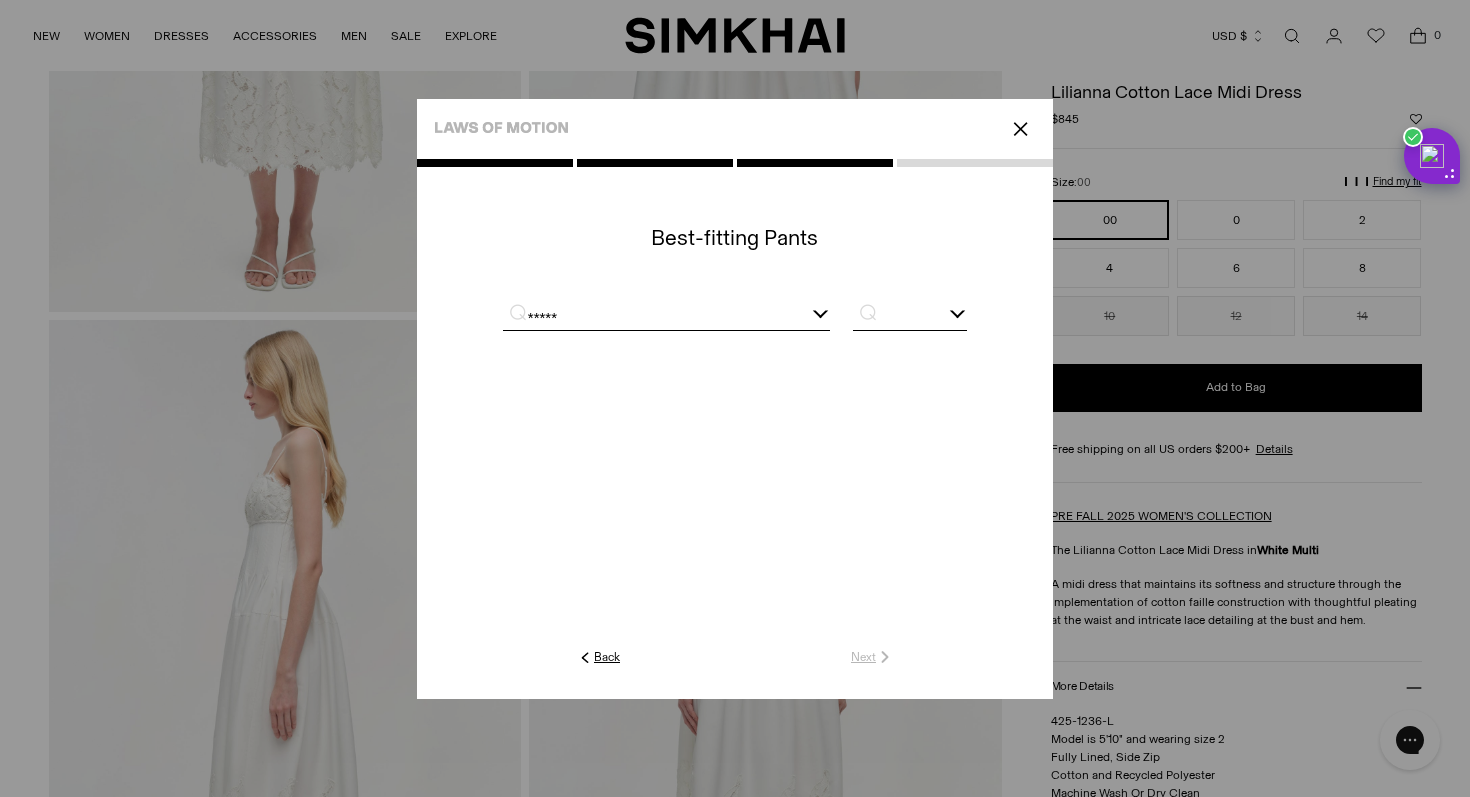 type on "*****" 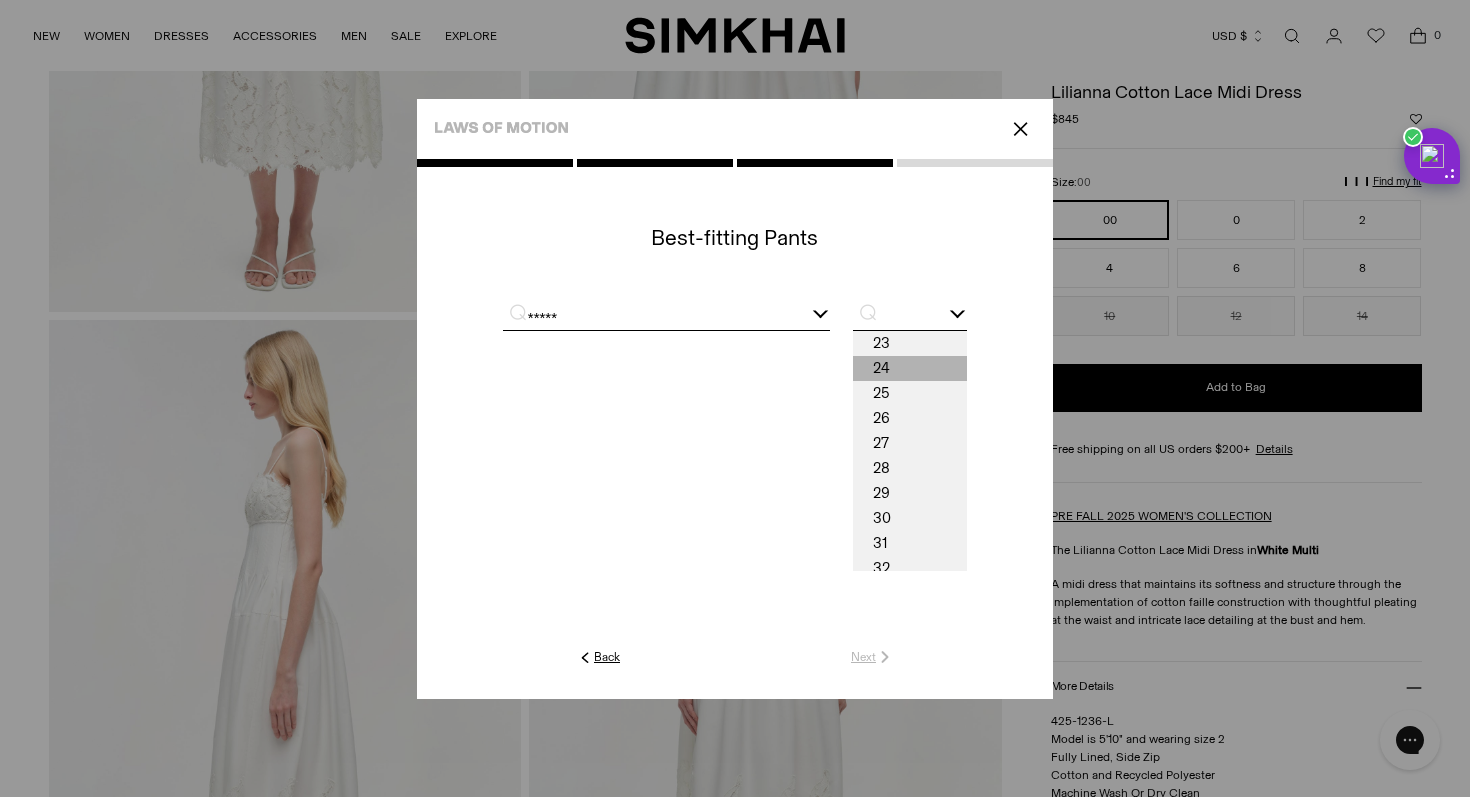 click on "24" at bounding box center (910, 368) 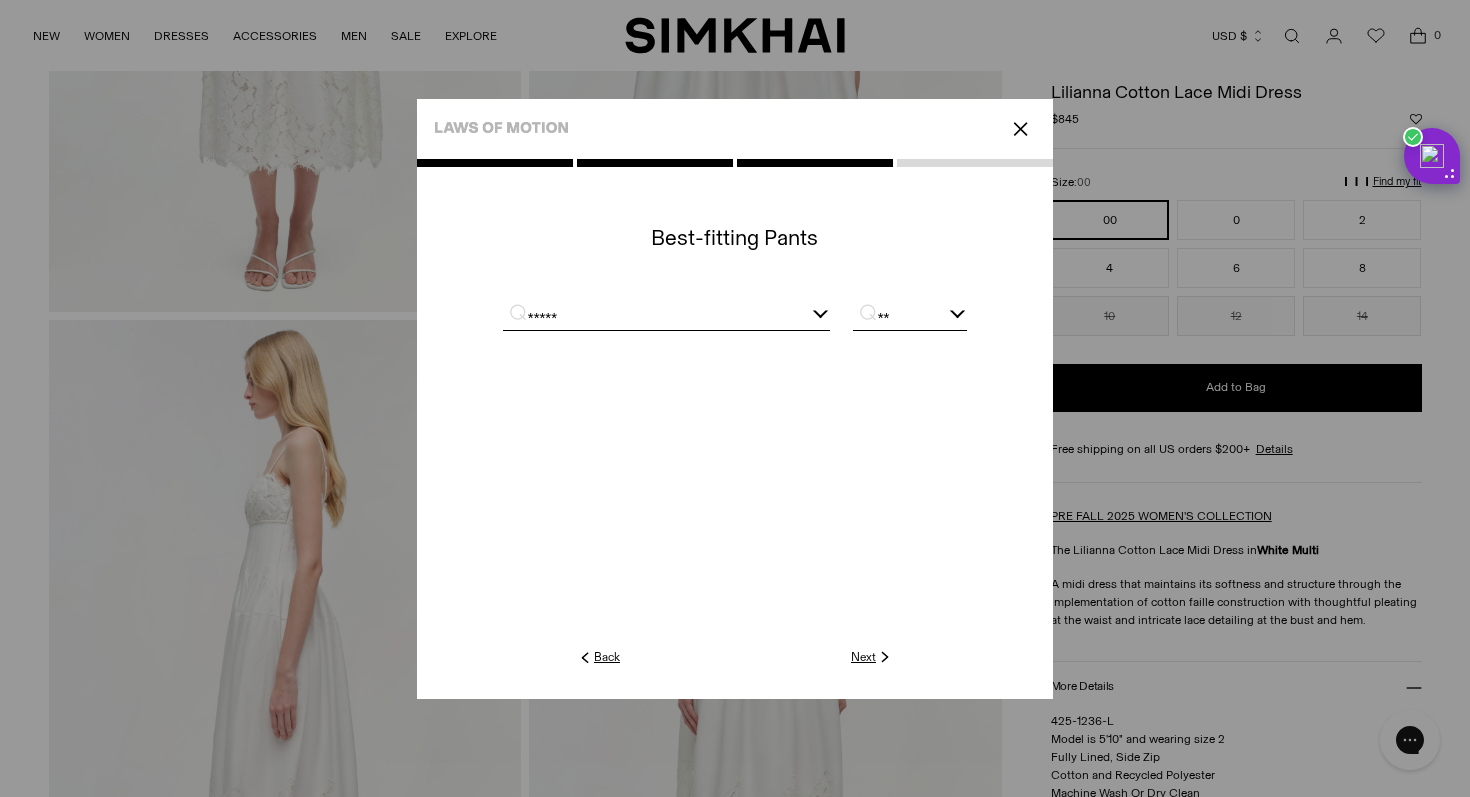 click on "Next" 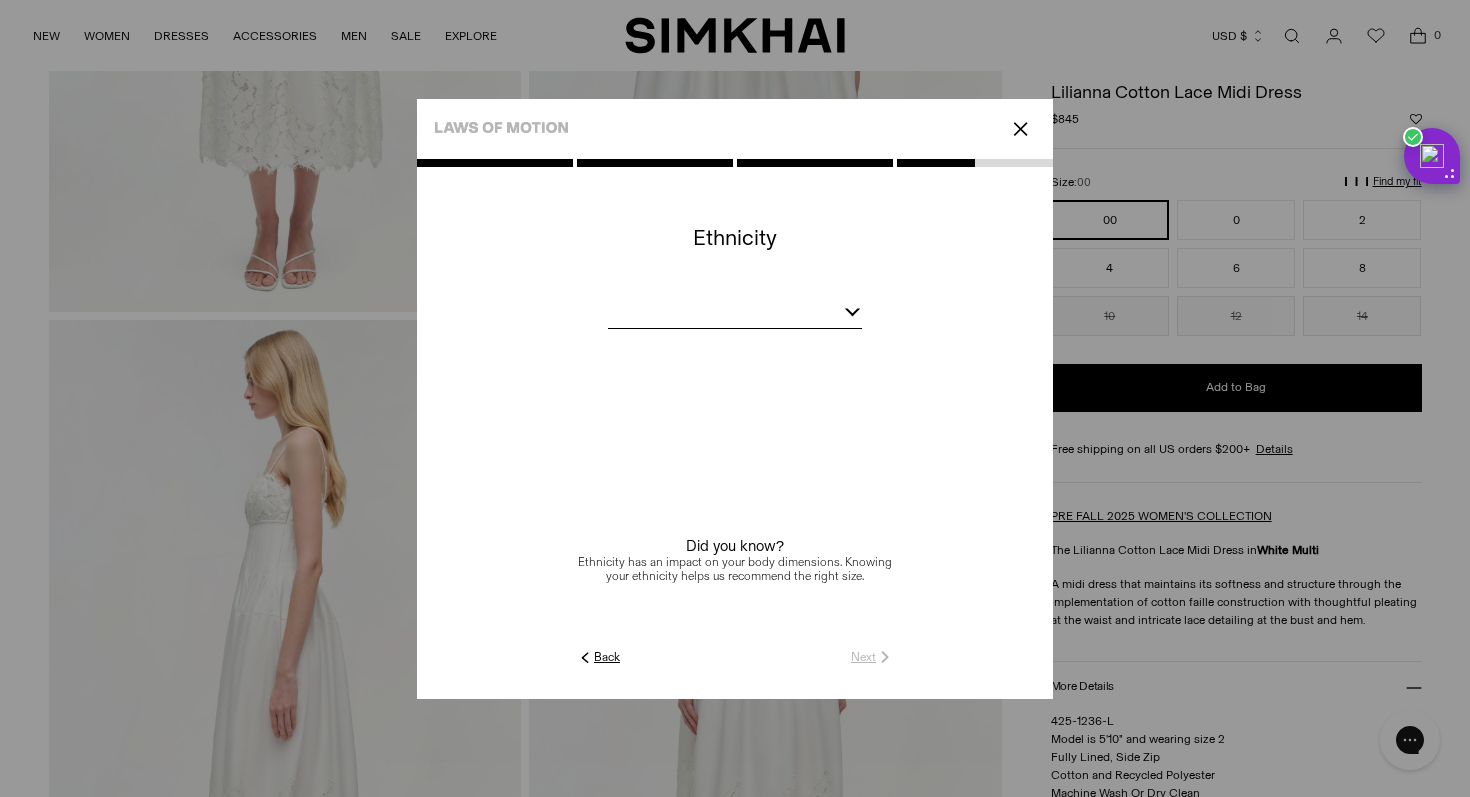 click at bounding box center [735, 315] 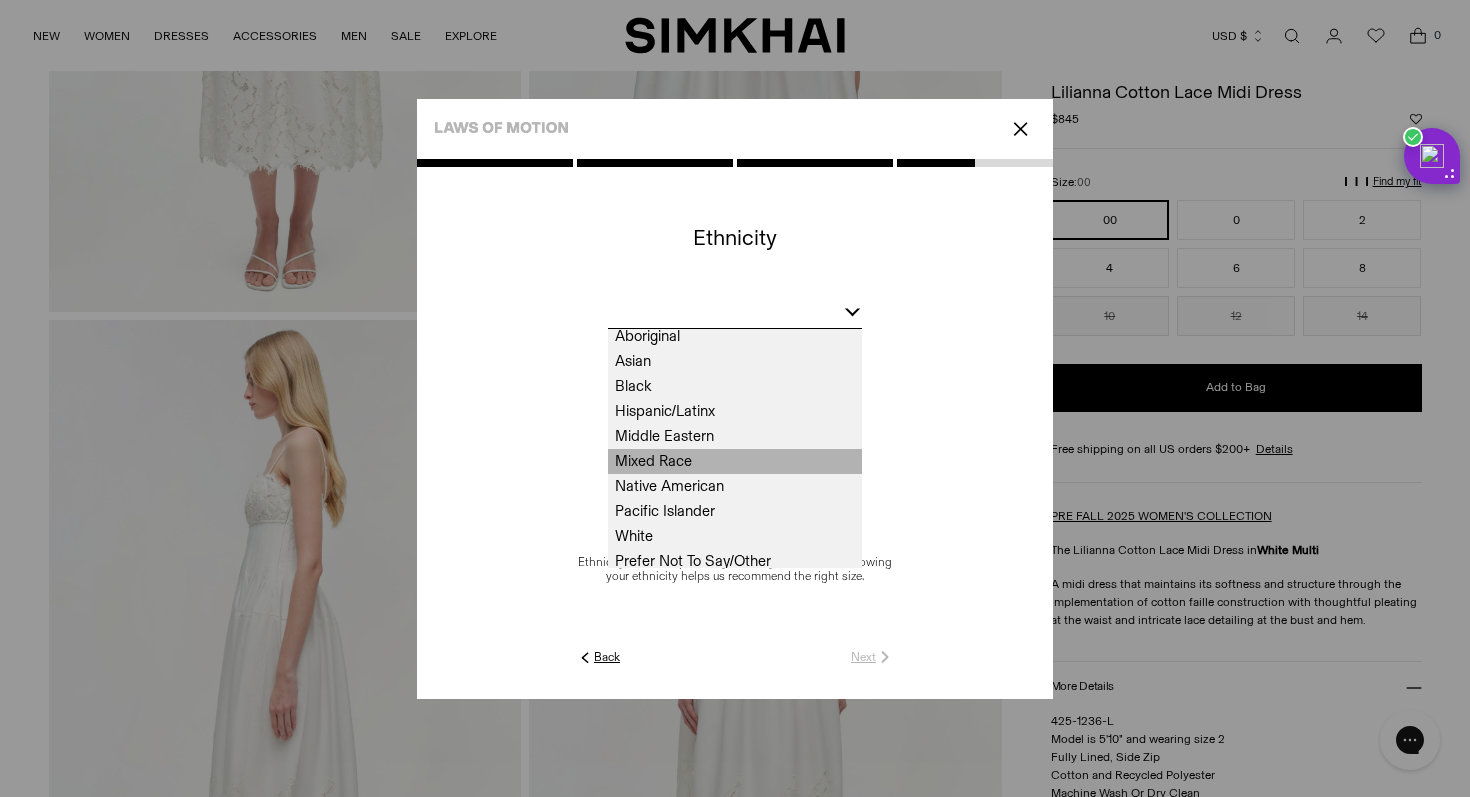 scroll, scrollTop: 10, scrollLeft: 0, axis: vertical 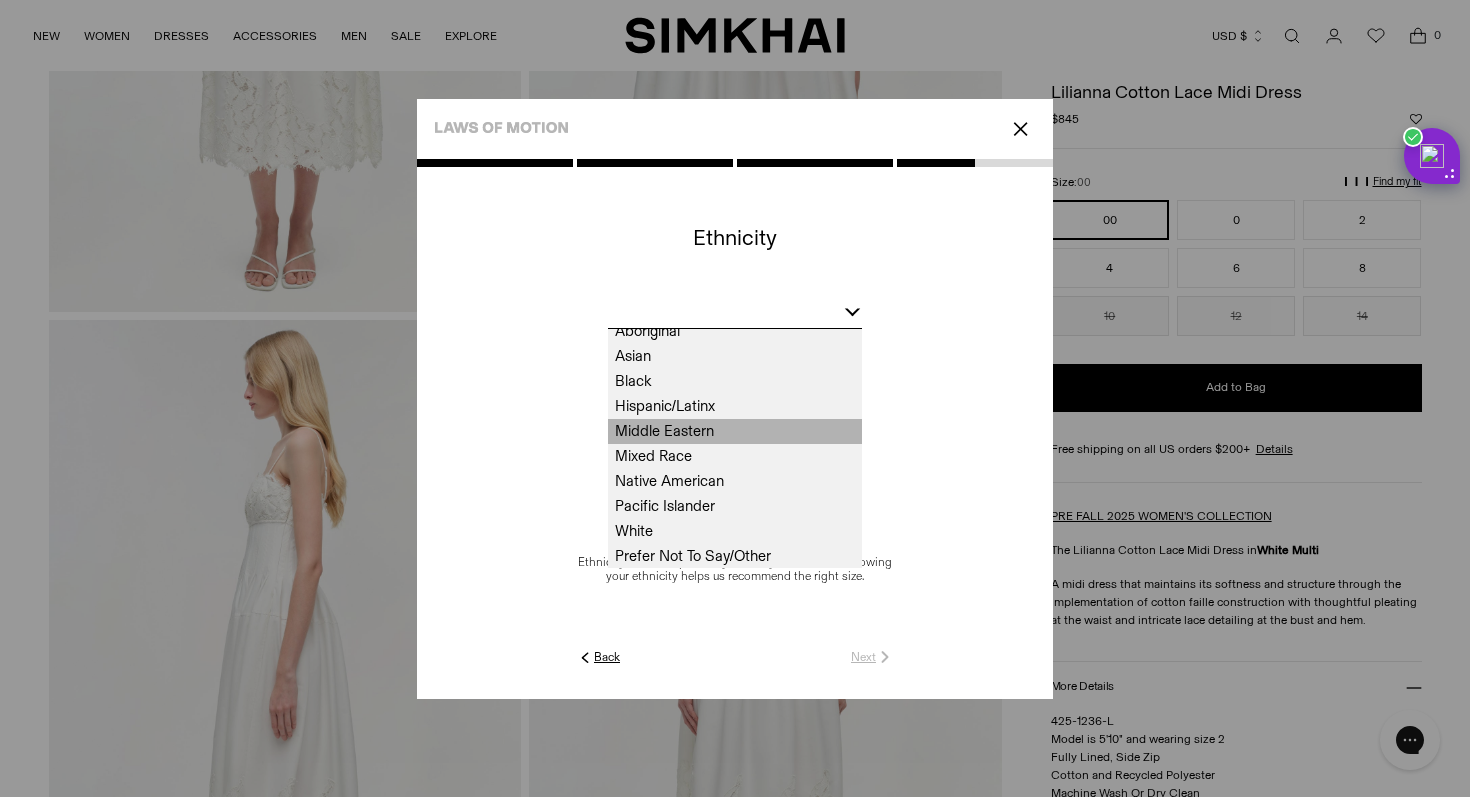click on "Middle Eastern" at bounding box center [735, 431] 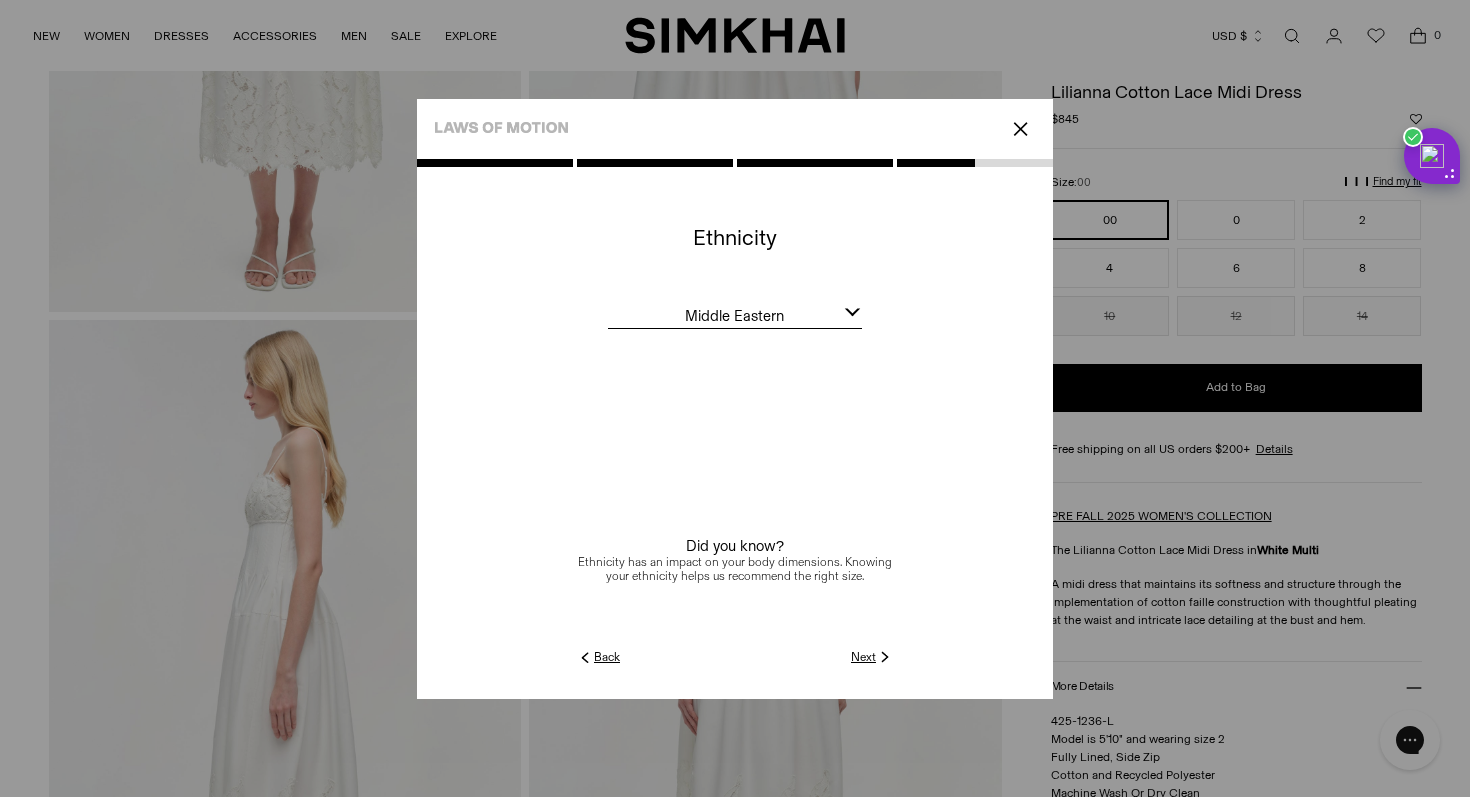 click 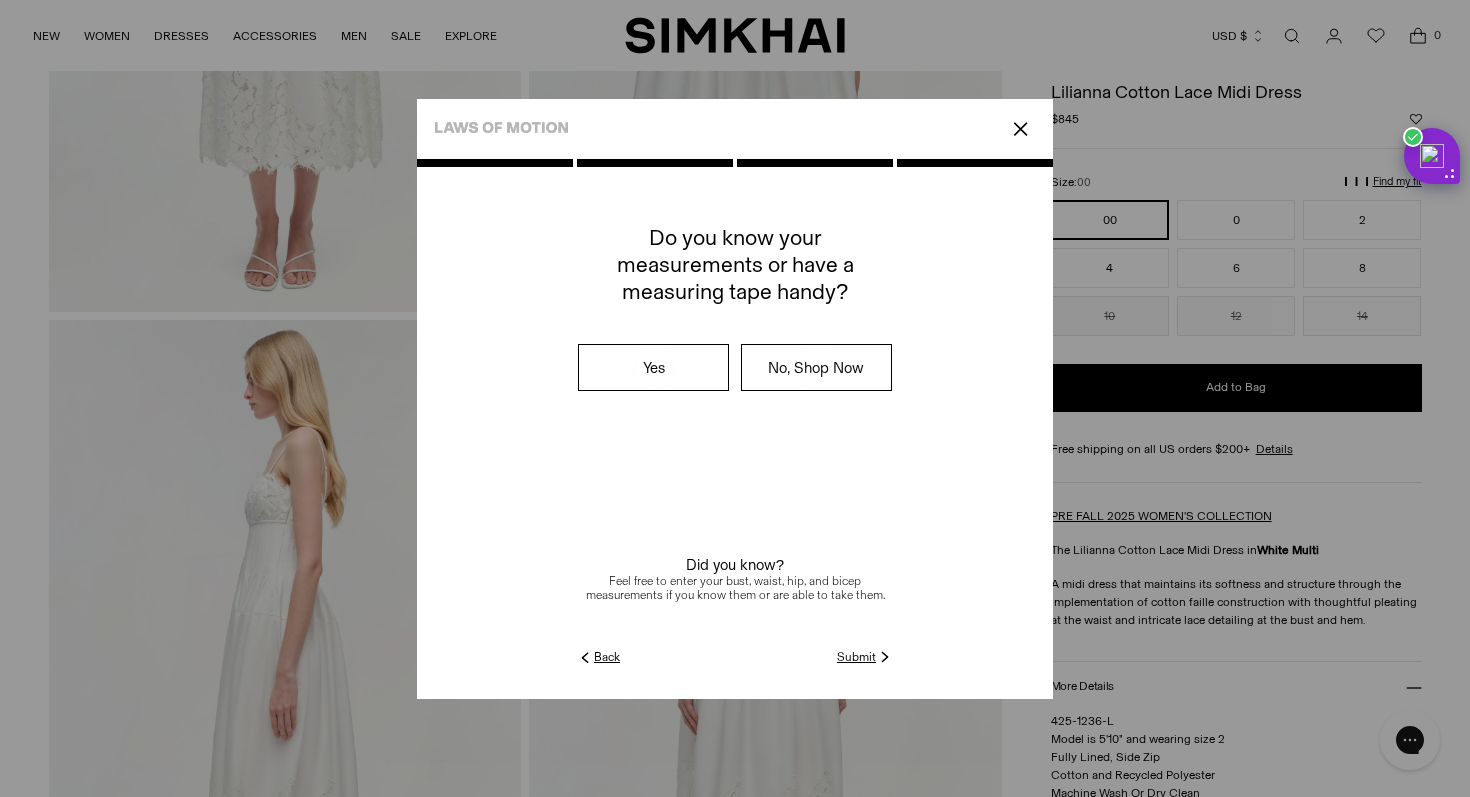 click on "Submit" 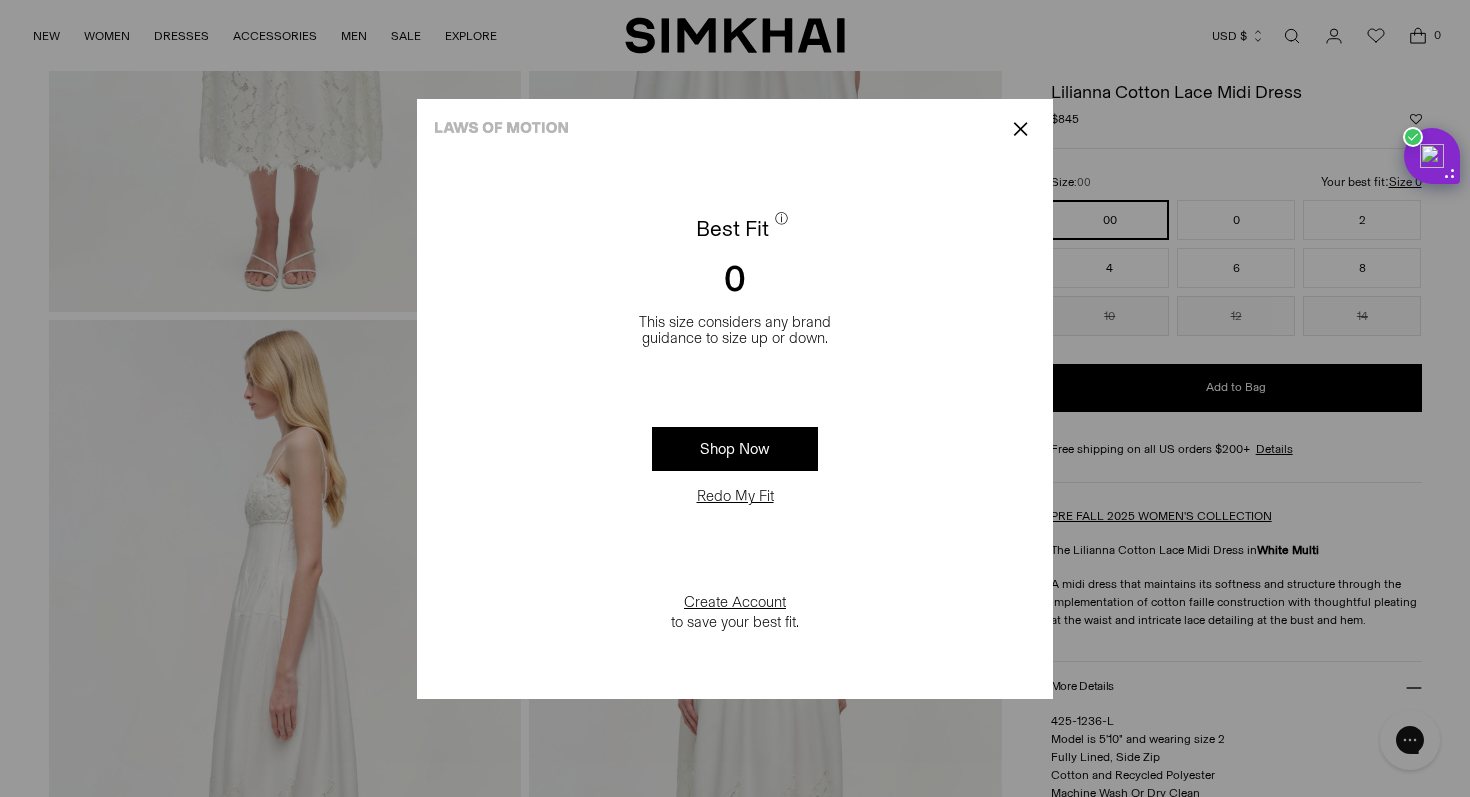 click on "✕" 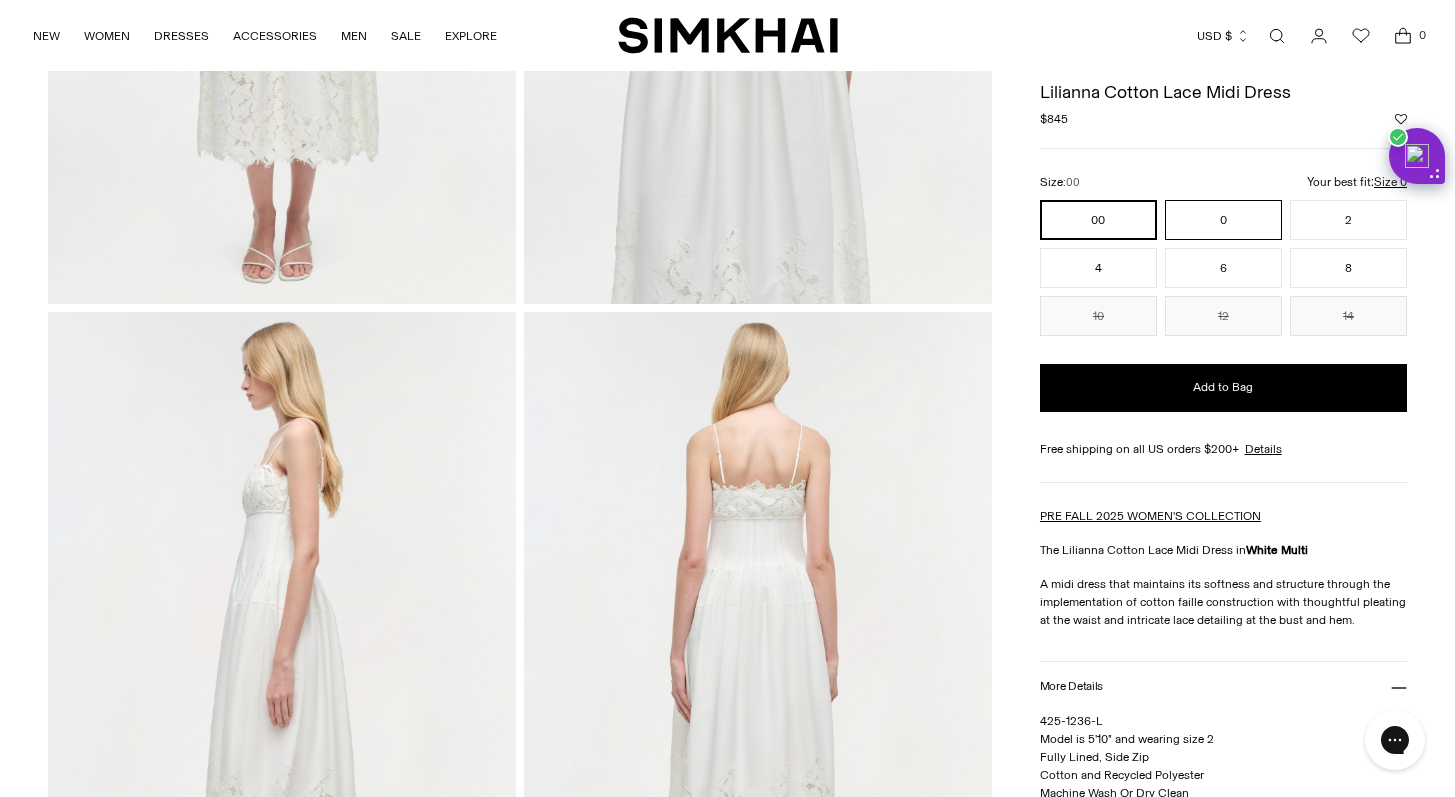 click on "0" at bounding box center [1223, 220] 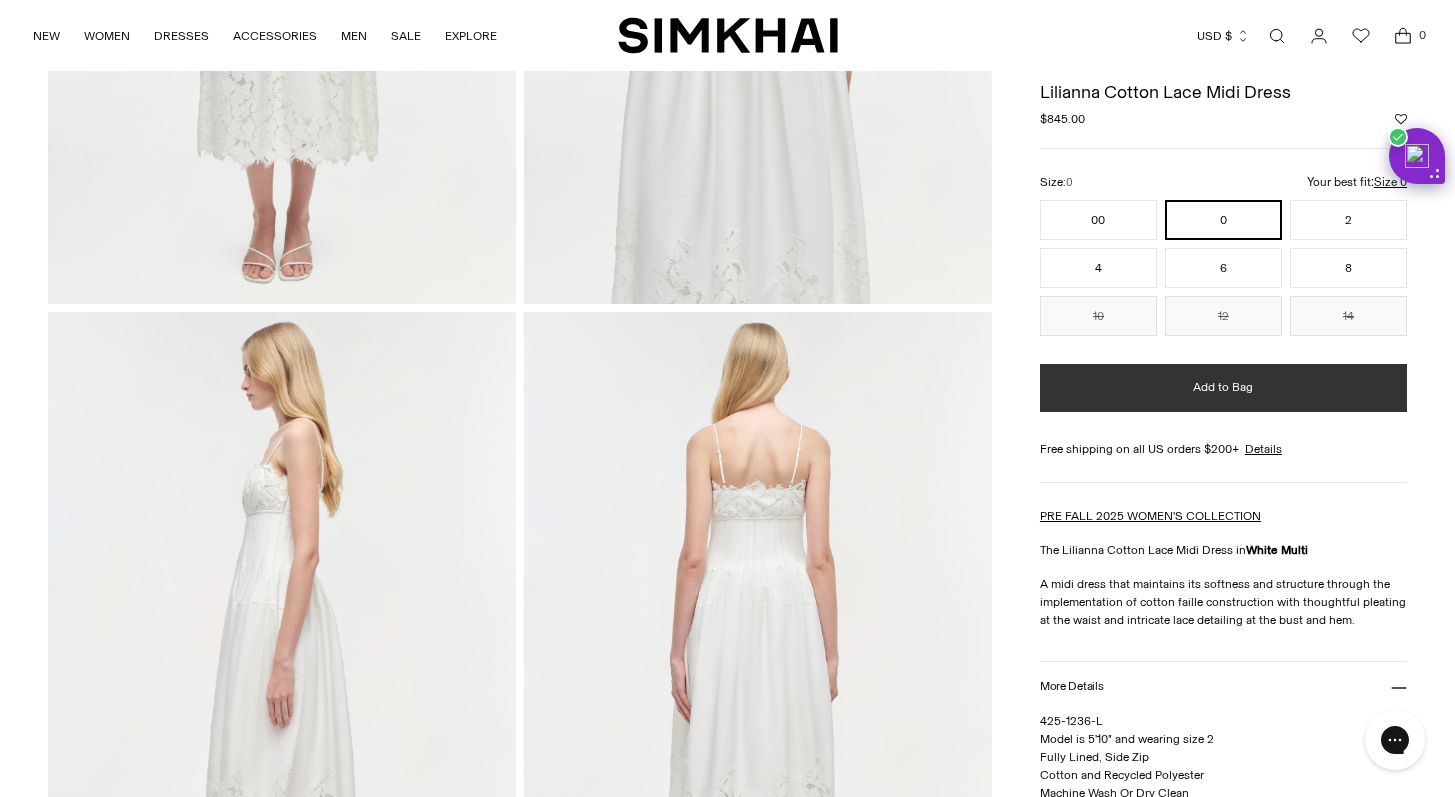 click on "Add to Bag" at bounding box center (1223, 387) 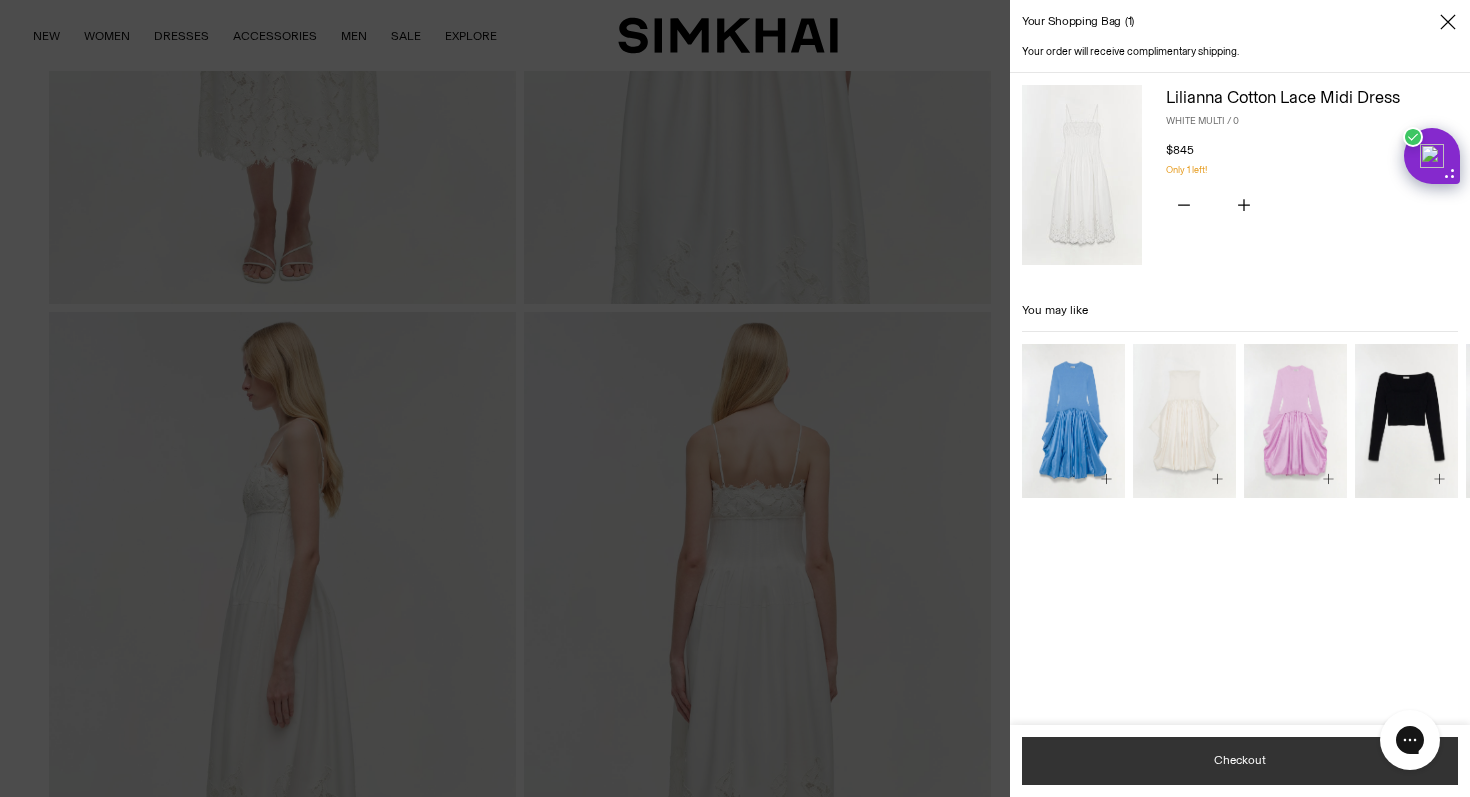 click on "Checkout" at bounding box center [1240, 761] 